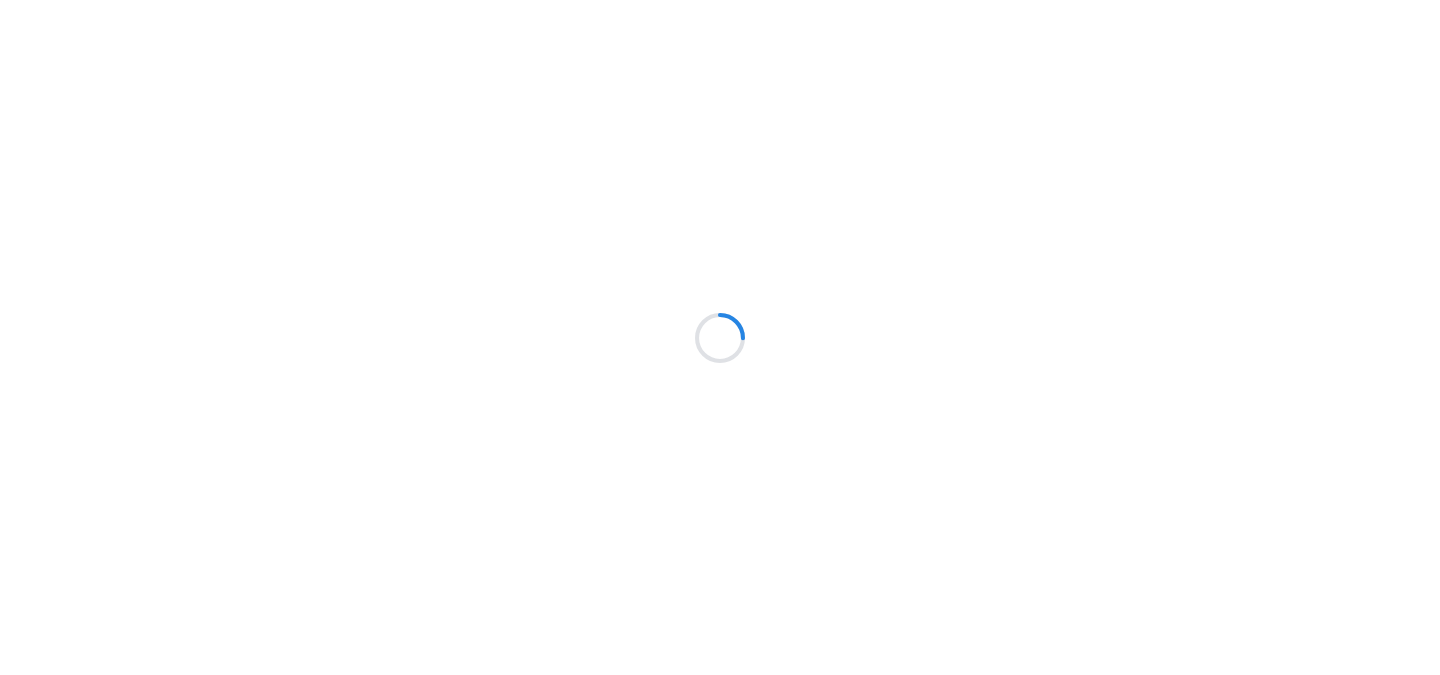 scroll, scrollTop: 0, scrollLeft: 0, axis: both 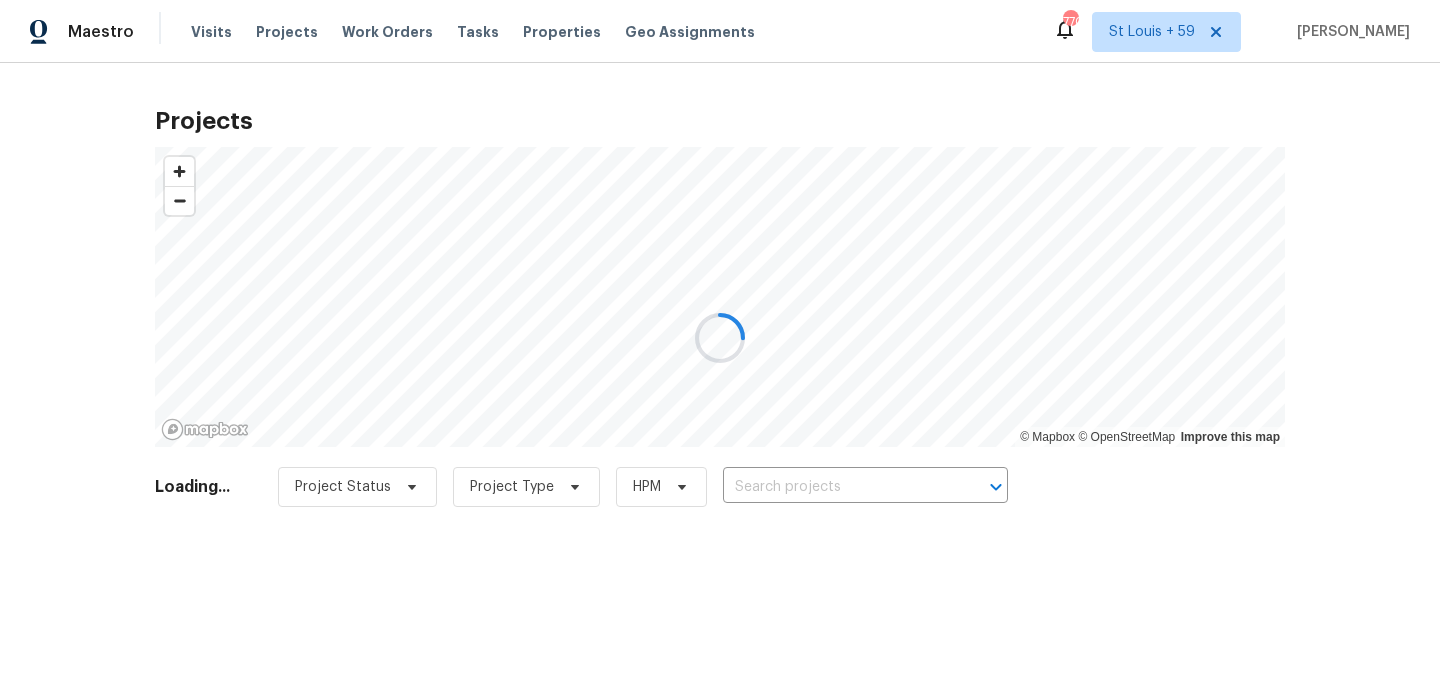 click at bounding box center (720, 337) 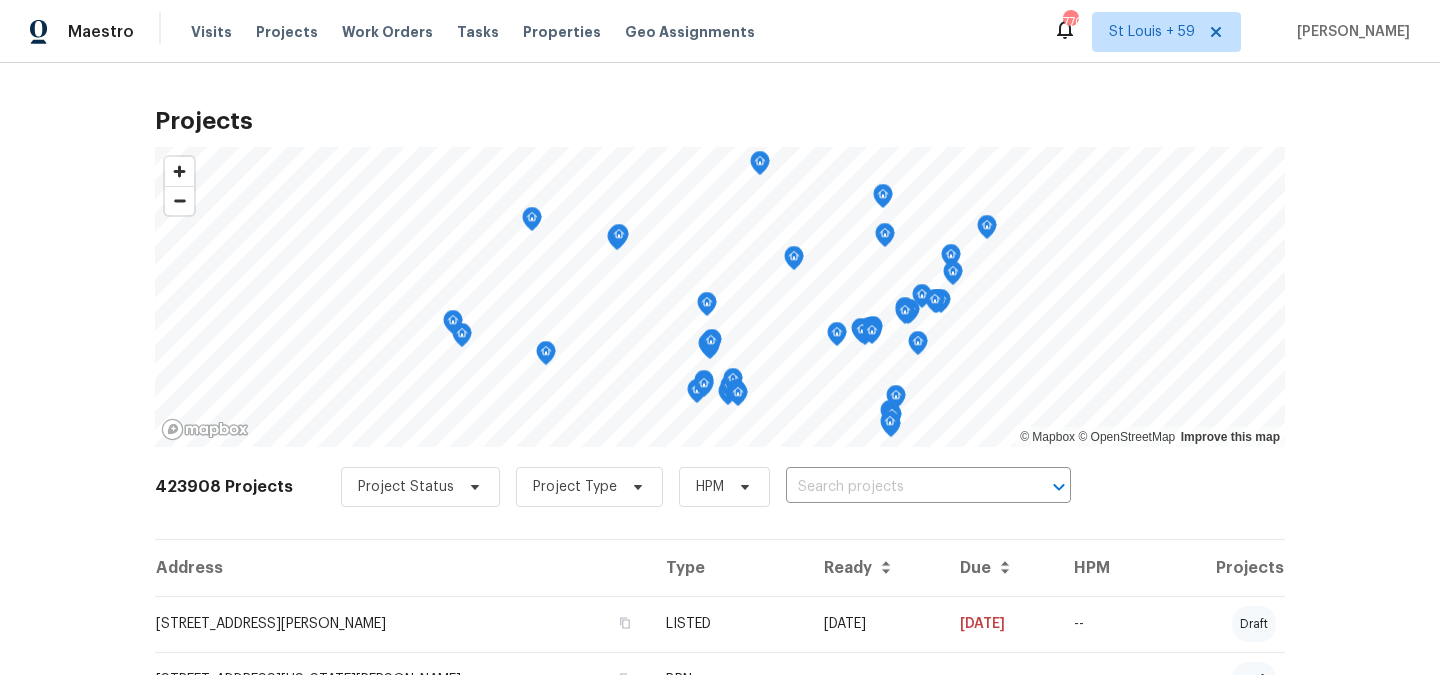 click at bounding box center (900, 487) 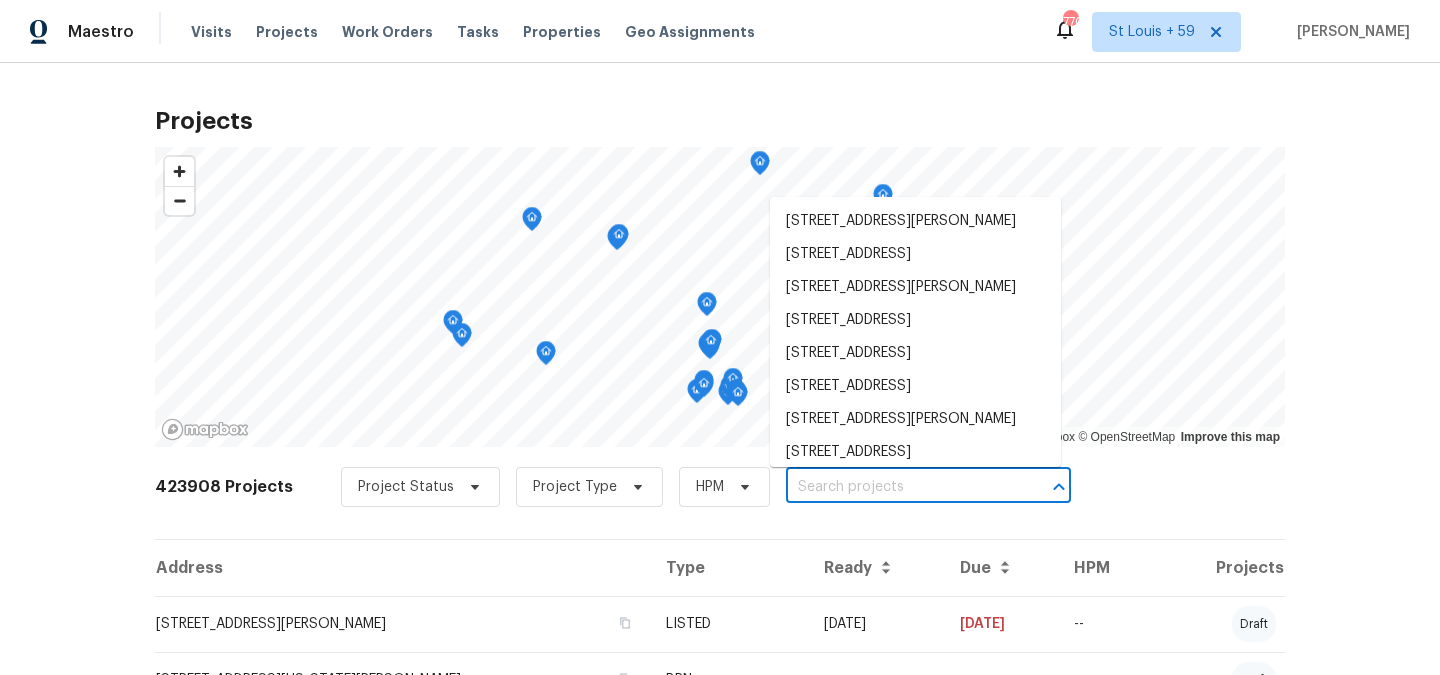 paste on "[STREET_ADDRESS]" 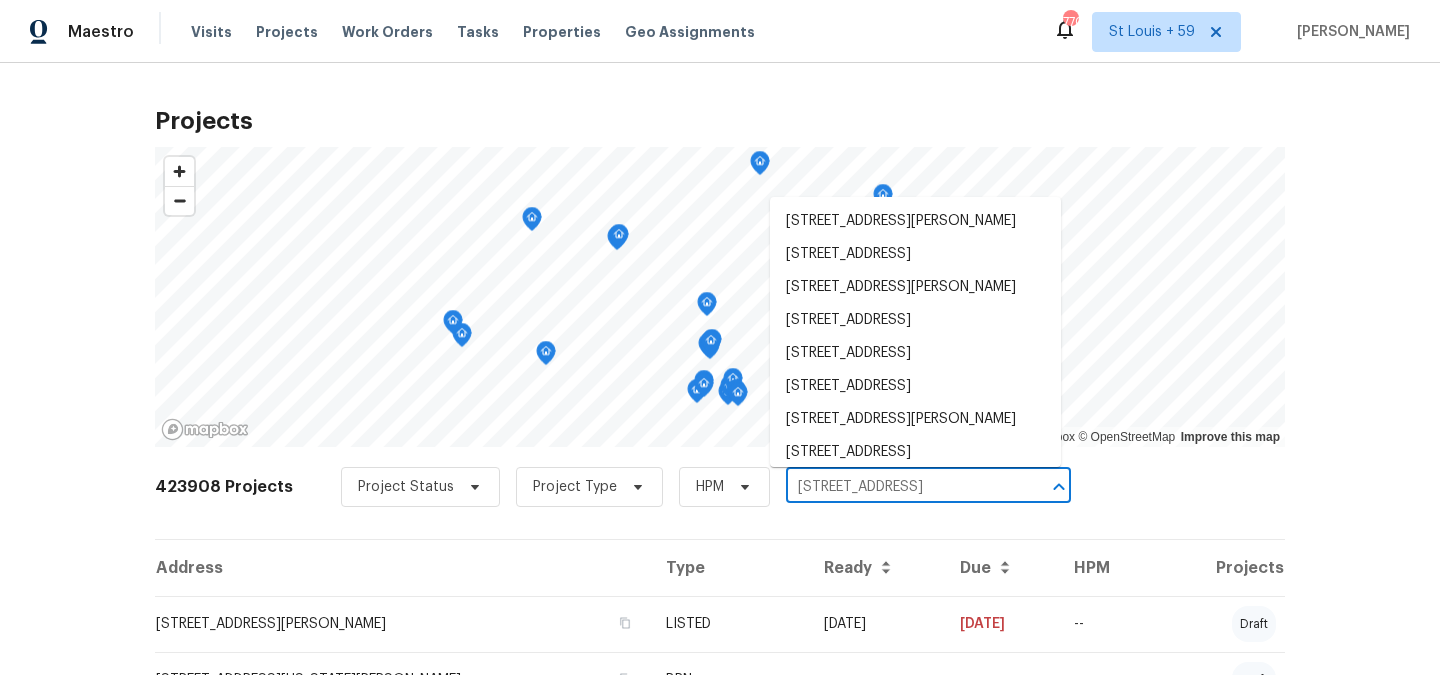 scroll, scrollTop: 0, scrollLeft: 31, axis: horizontal 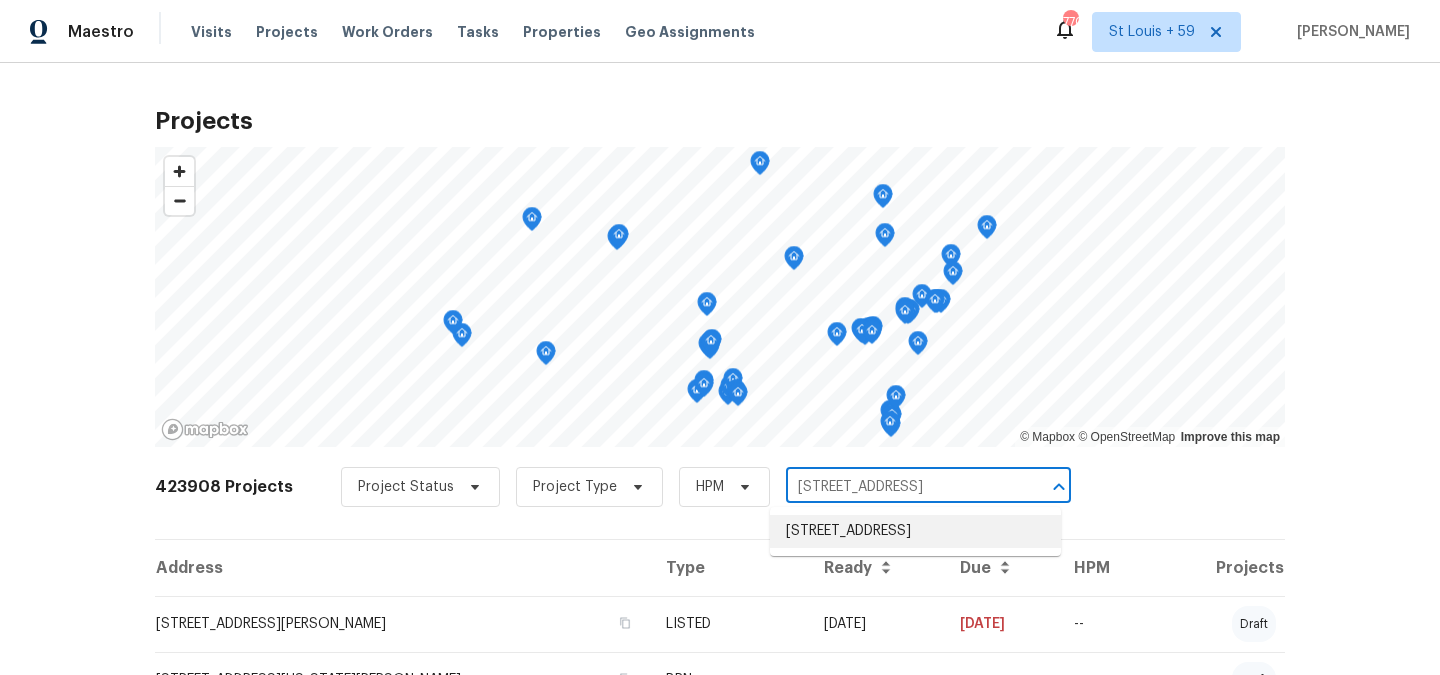 click on "[STREET_ADDRESS]" at bounding box center [915, 531] 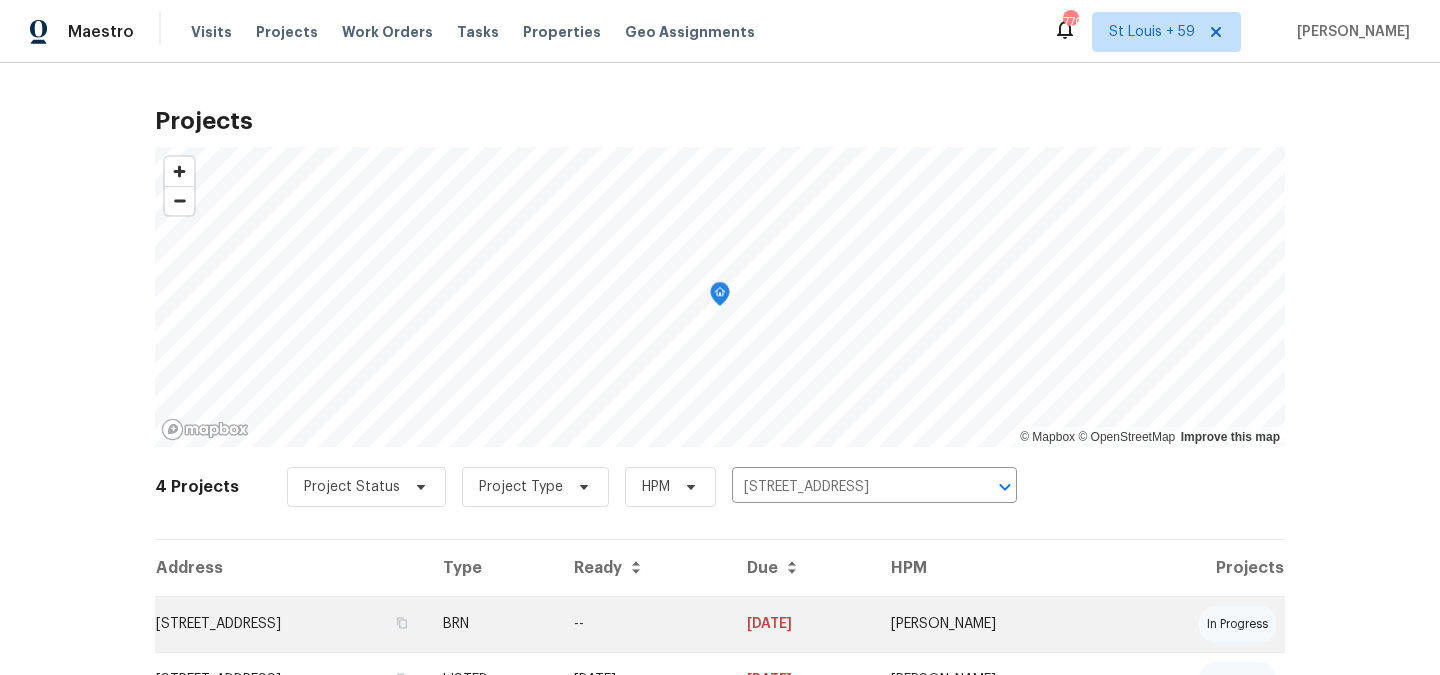 click on "[STREET_ADDRESS]" at bounding box center (291, 624) 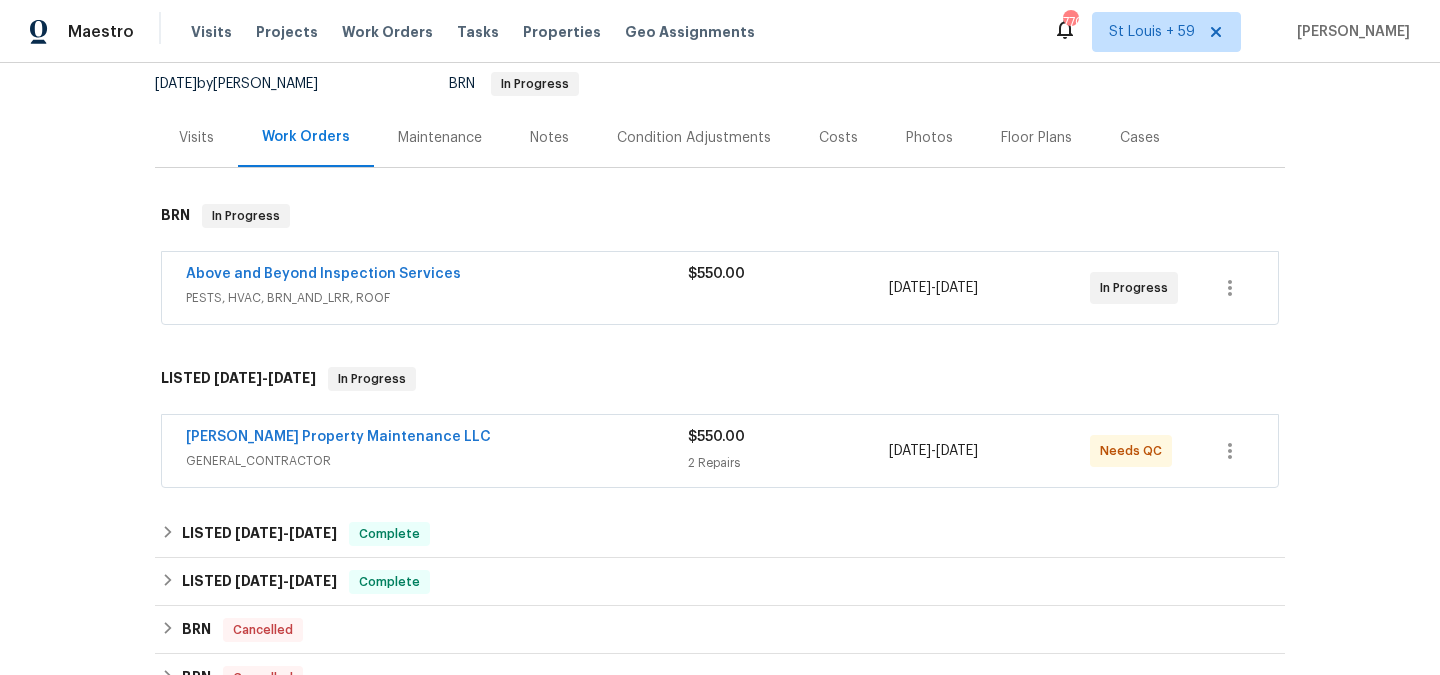 scroll, scrollTop: 407, scrollLeft: 0, axis: vertical 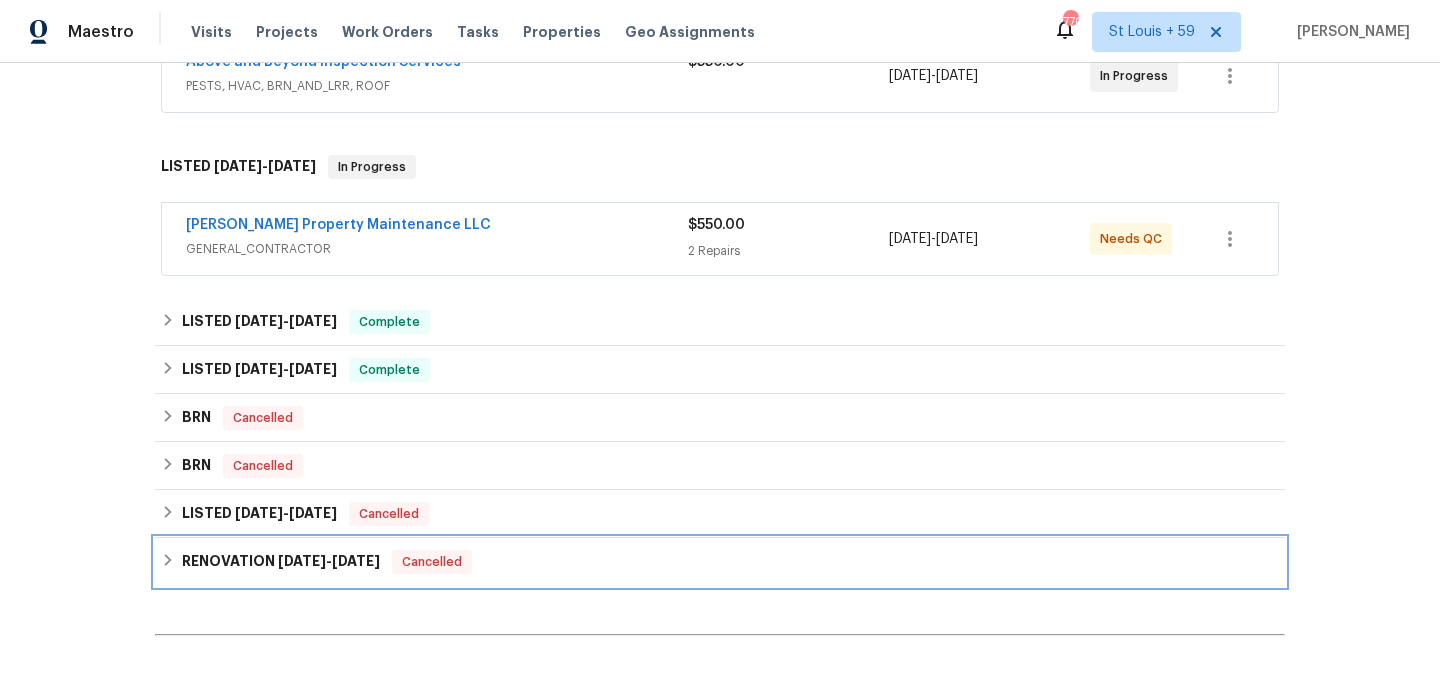 click on "[DATE]" at bounding box center [302, 561] 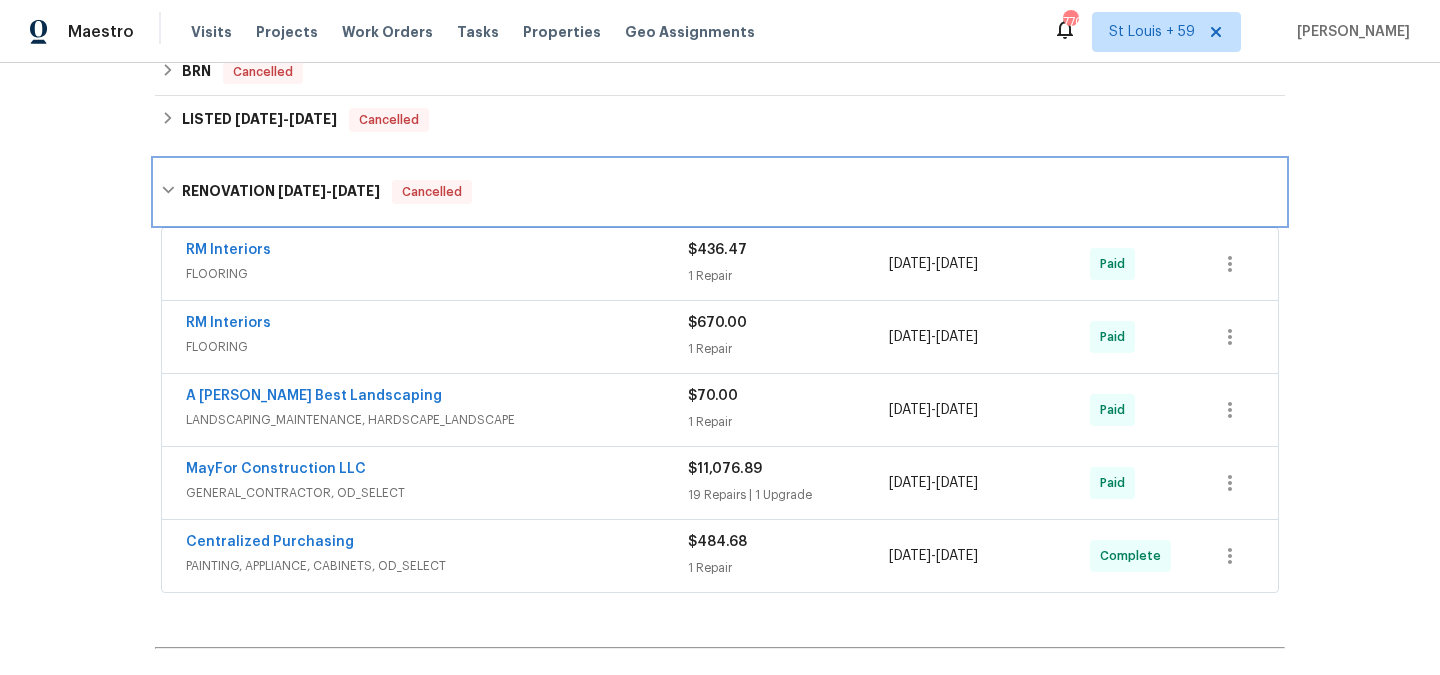 scroll, scrollTop: 809, scrollLeft: 0, axis: vertical 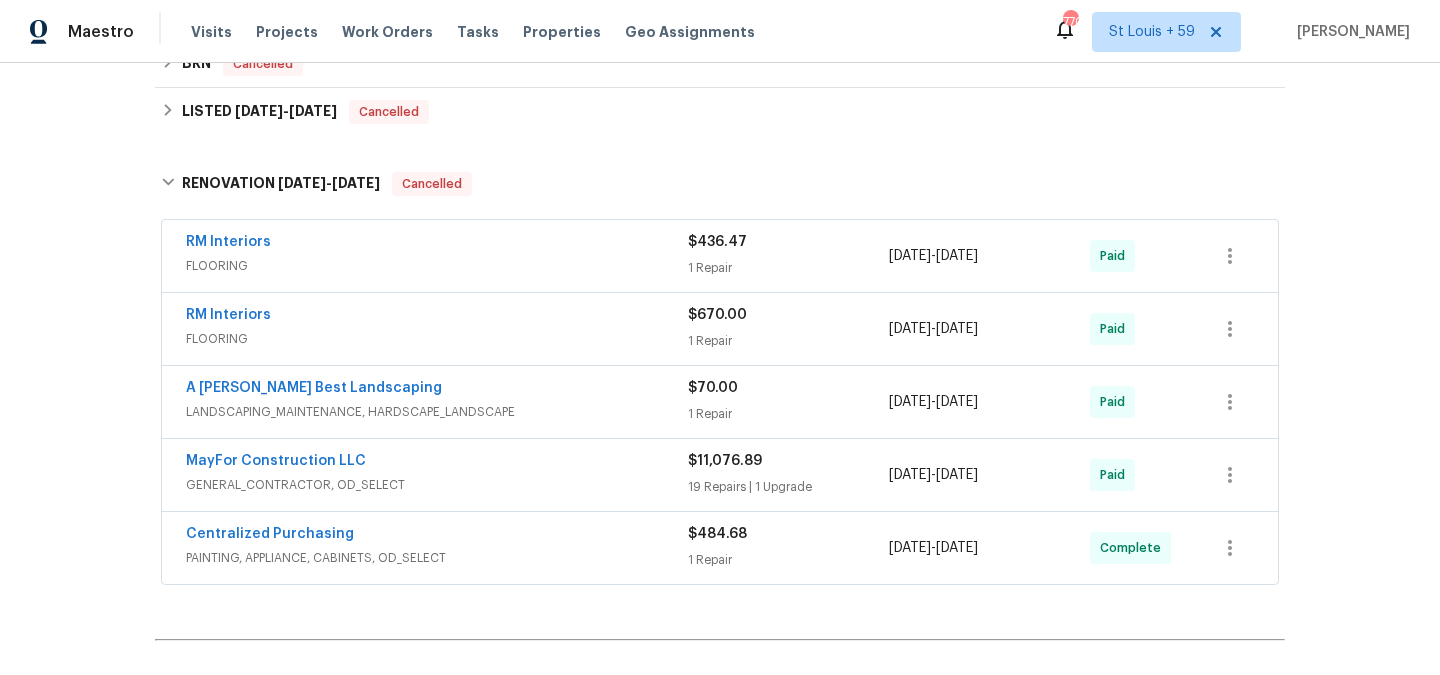 click on "MayFor Construction LLC" at bounding box center (437, 463) 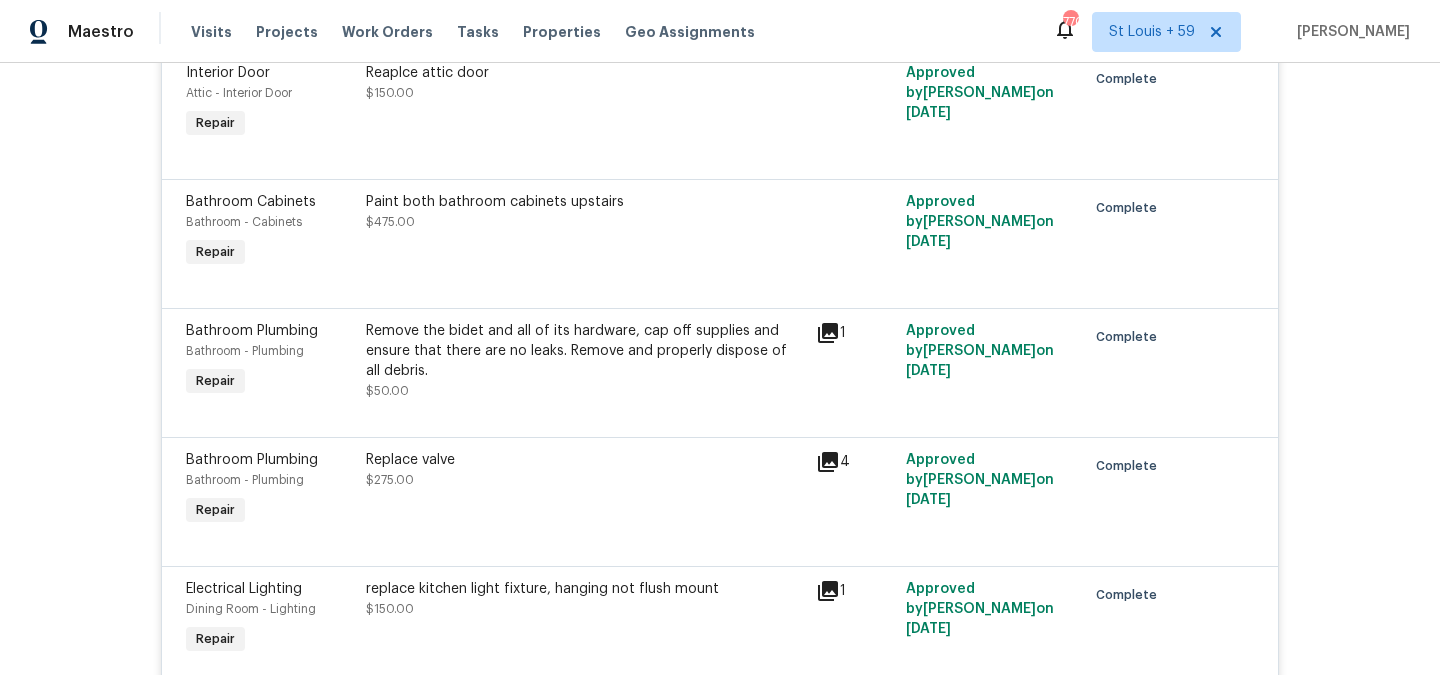 scroll, scrollTop: 785, scrollLeft: 0, axis: vertical 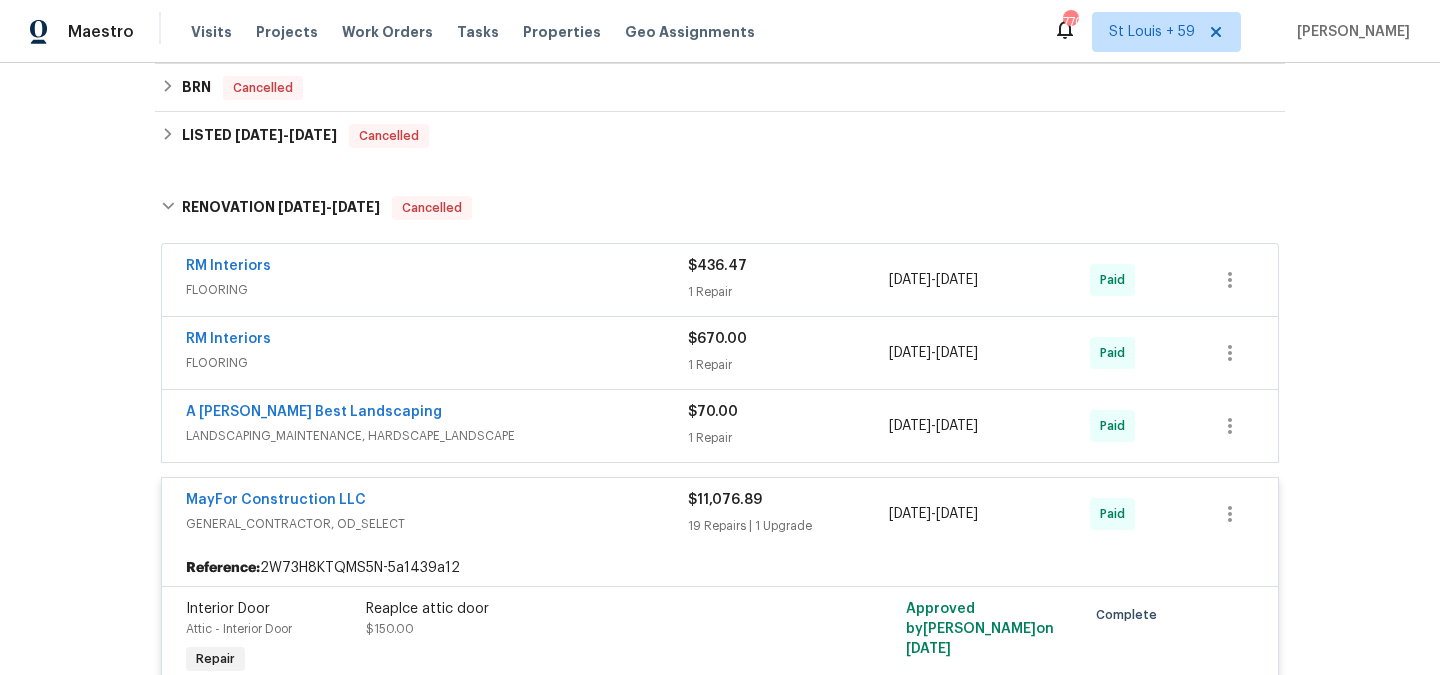 click on "RM Interiors" at bounding box center [437, 341] 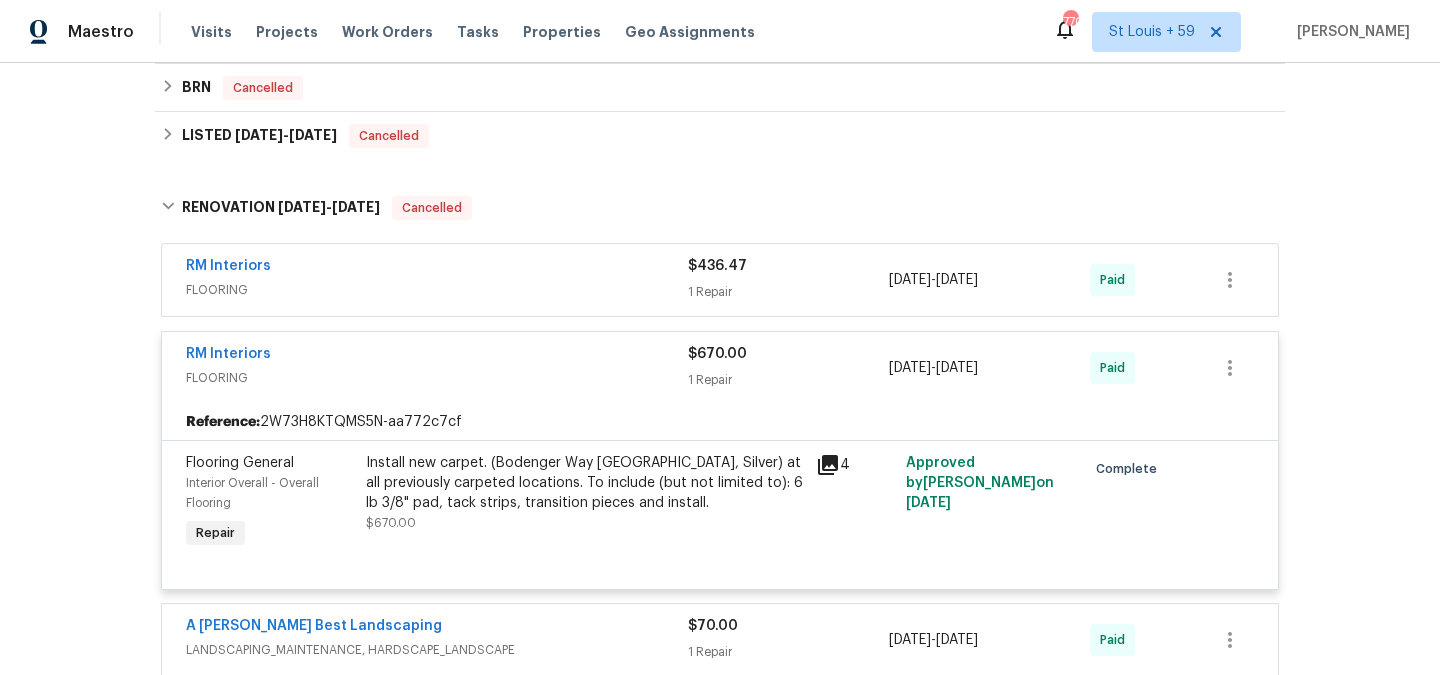 click on "RM Interiors" at bounding box center (437, 268) 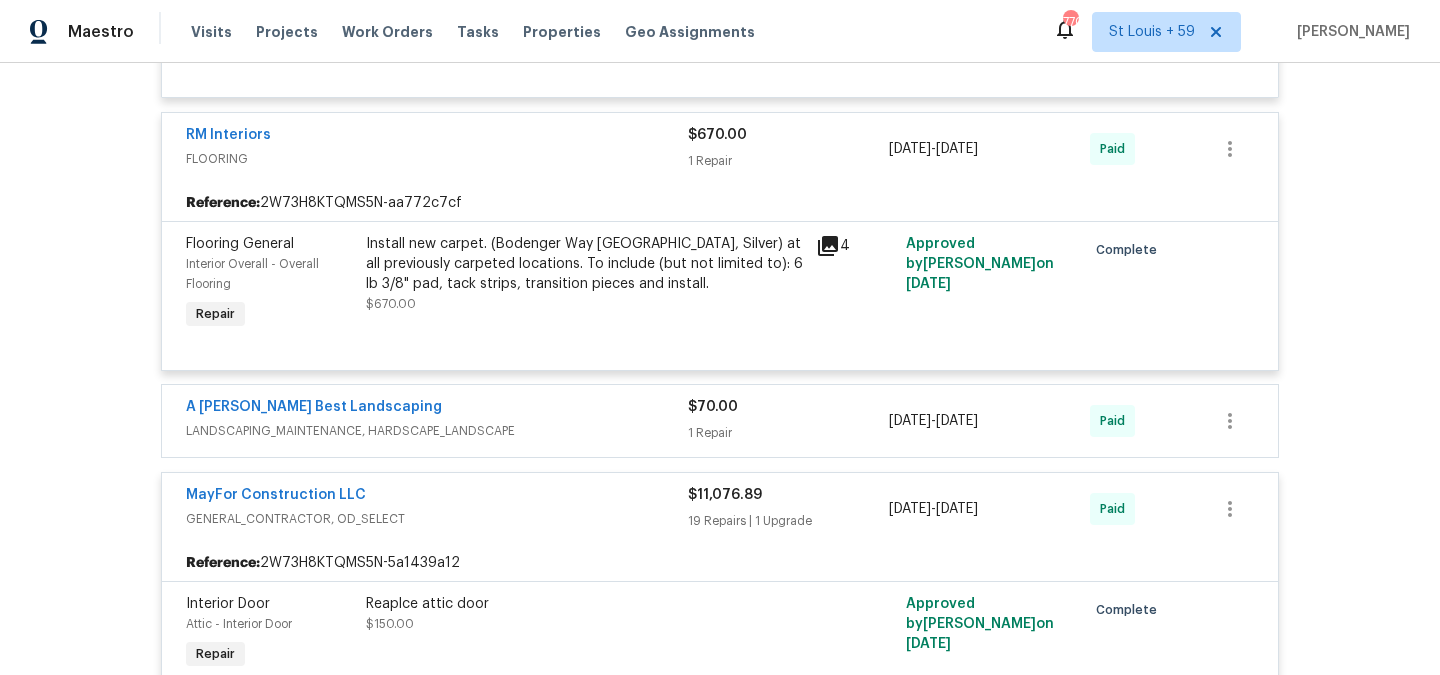 scroll, scrollTop: 1298, scrollLeft: 0, axis: vertical 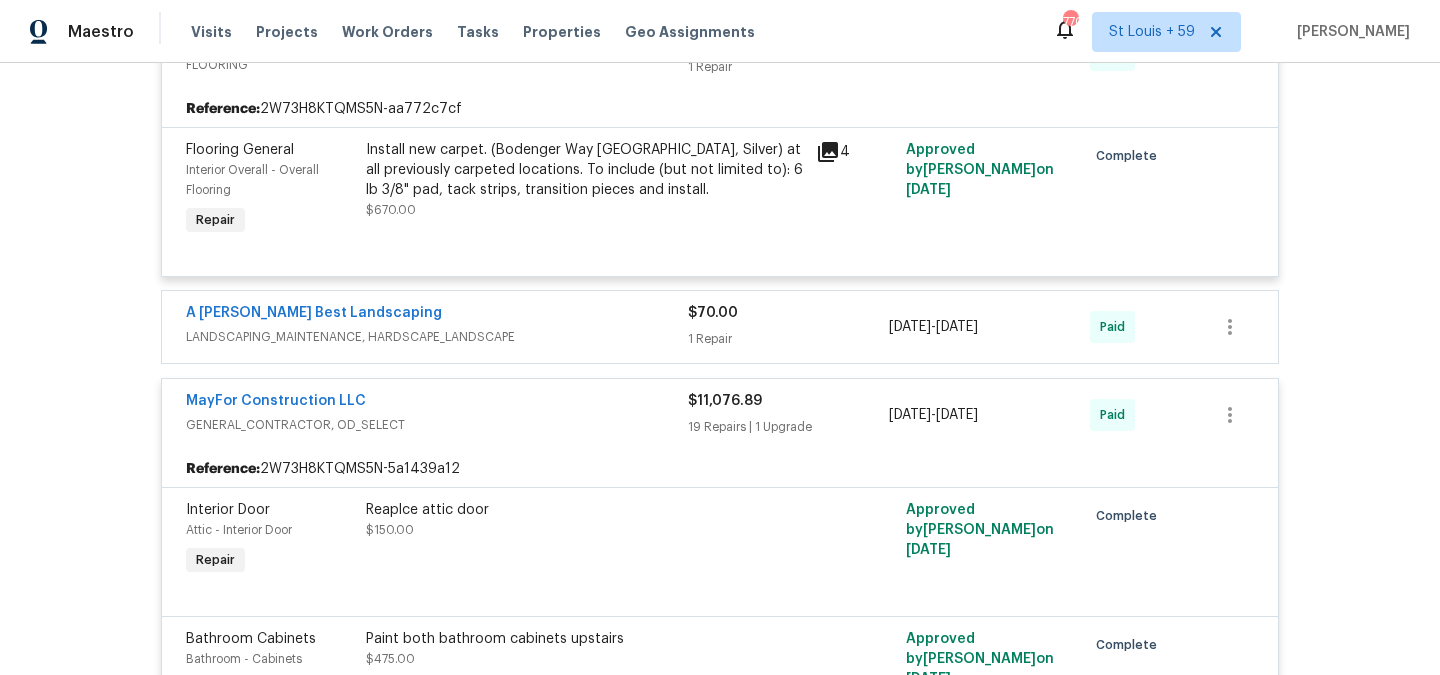 click on "LANDSCAPING_MAINTENANCE, HARDSCAPE_LANDSCAPE" at bounding box center [437, 337] 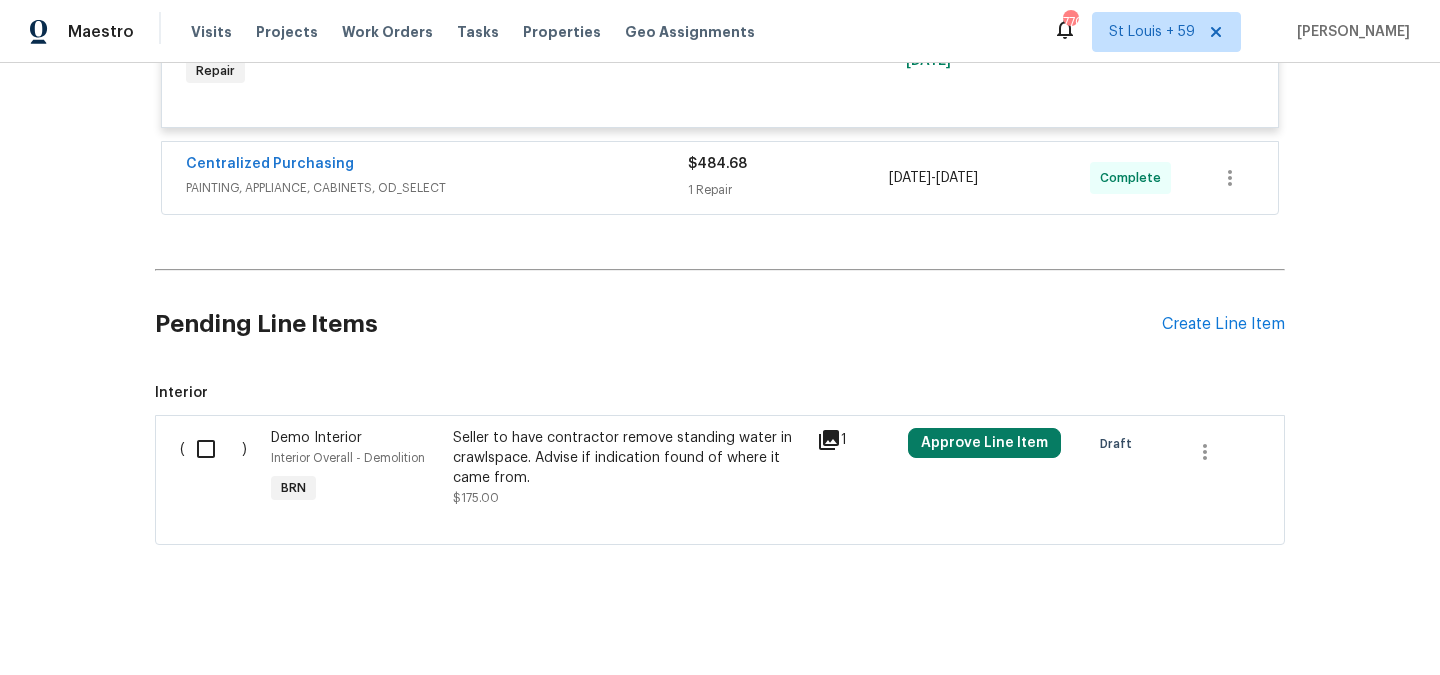 scroll, scrollTop: 5137, scrollLeft: 0, axis: vertical 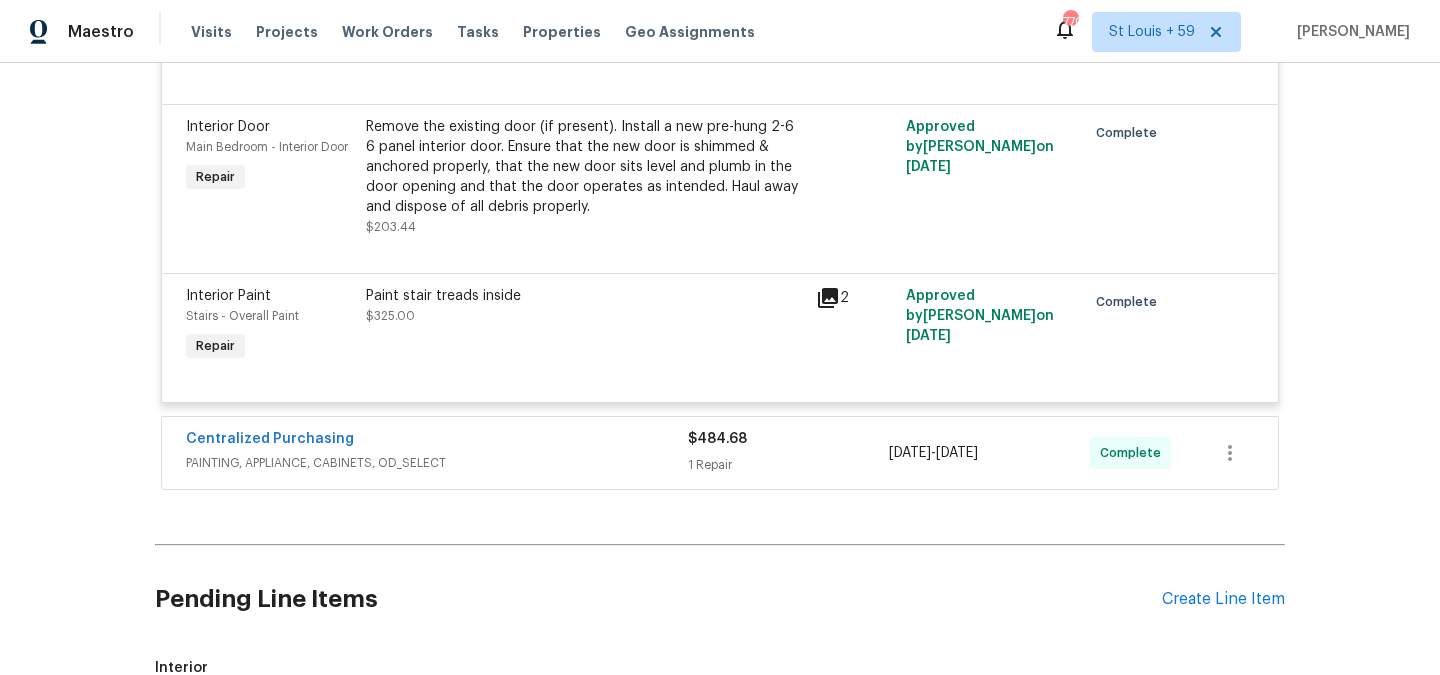 click on "Centralized Purchasing PAINTING, APPLIANCE, CABINETS, OD_SELECT $484.68 1 Repair [DATE]  -  [DATE] Complete" at bounding box center (720, 453) 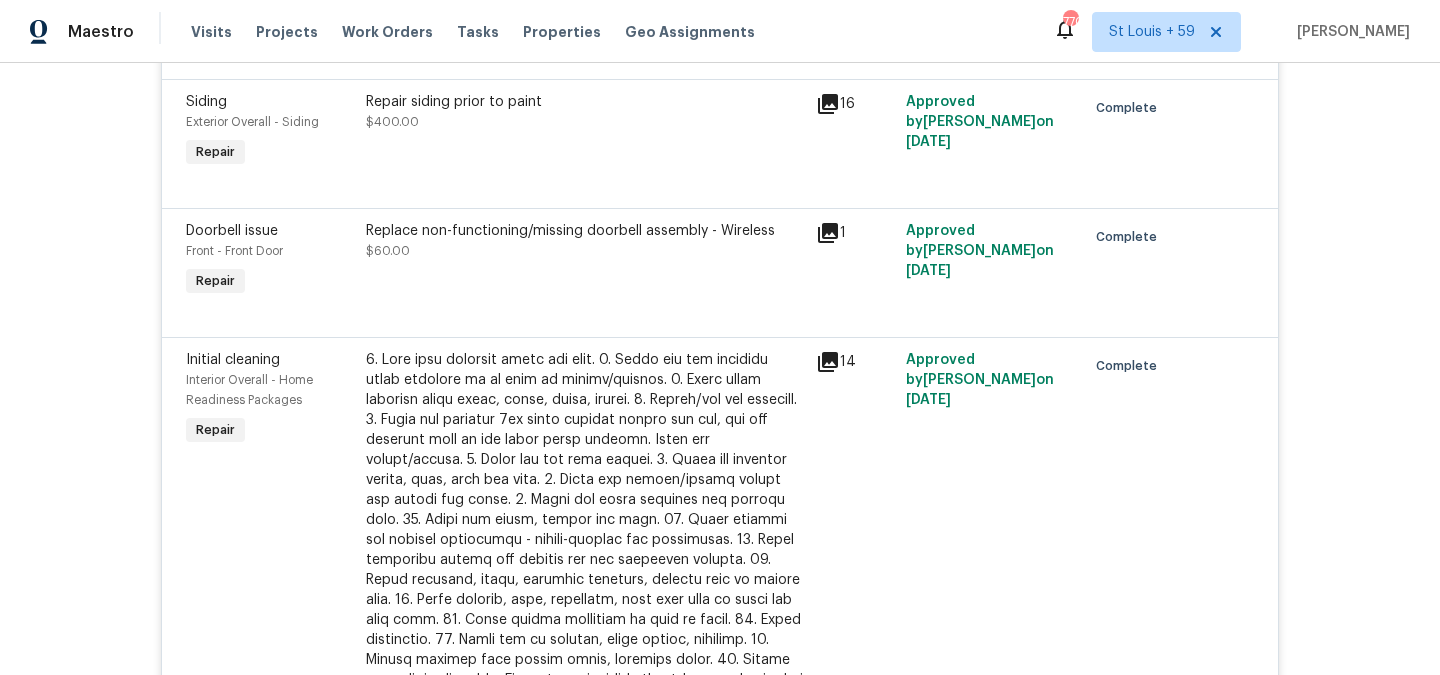 scroll, scrollTop: 3442, scrollLeft: 0, axis: vertical 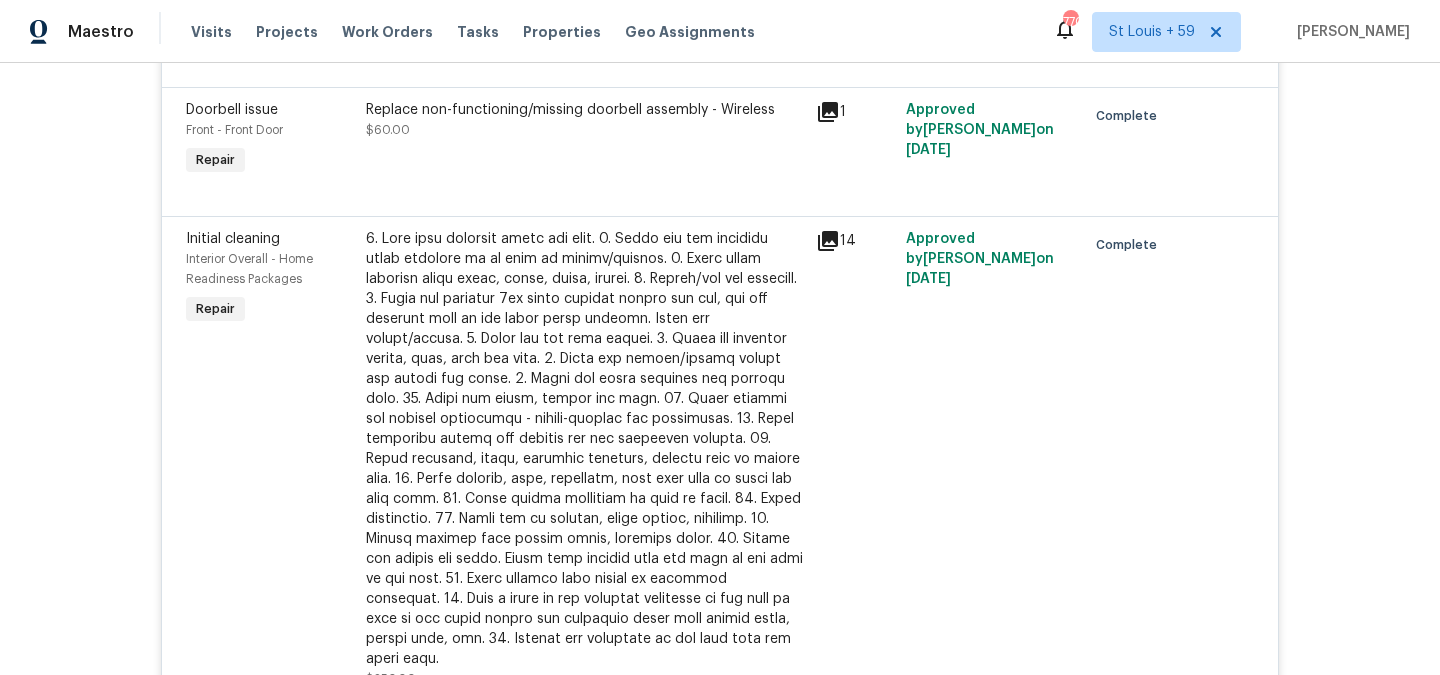 click 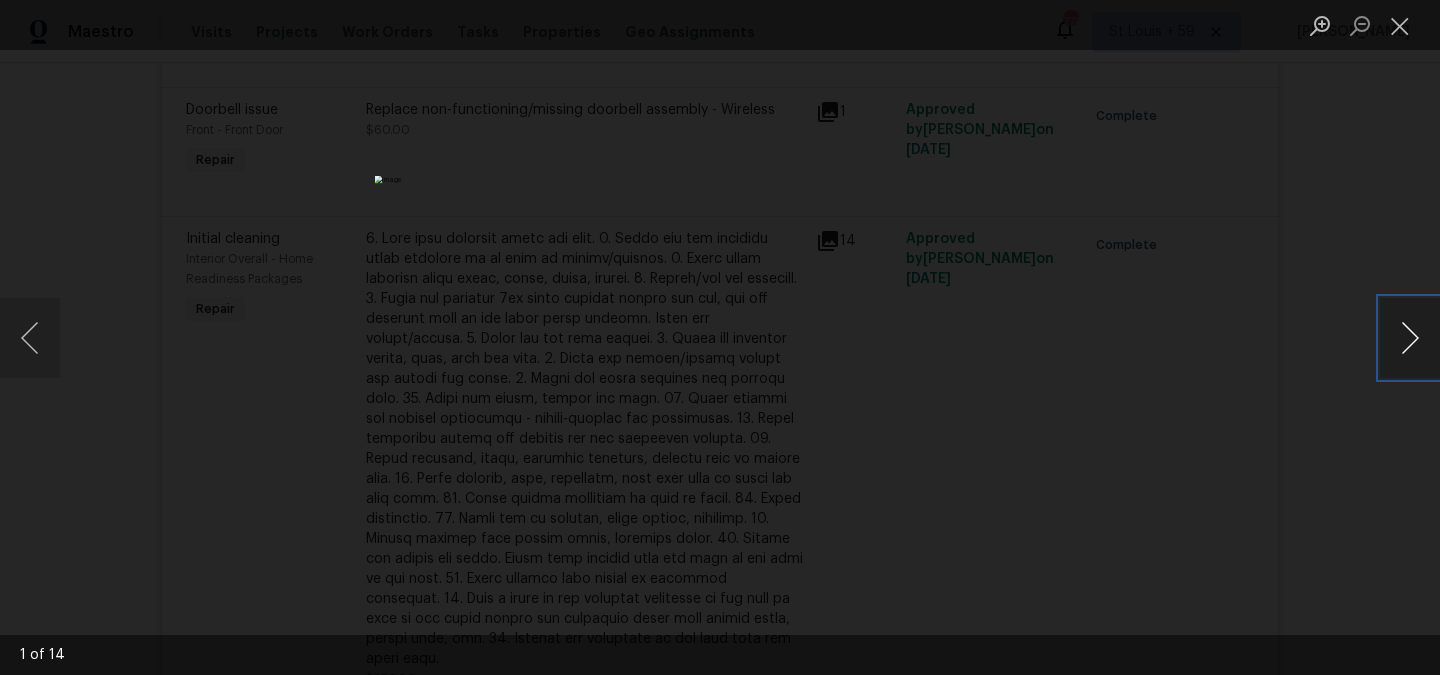 click at bounding box center (1410, 338) 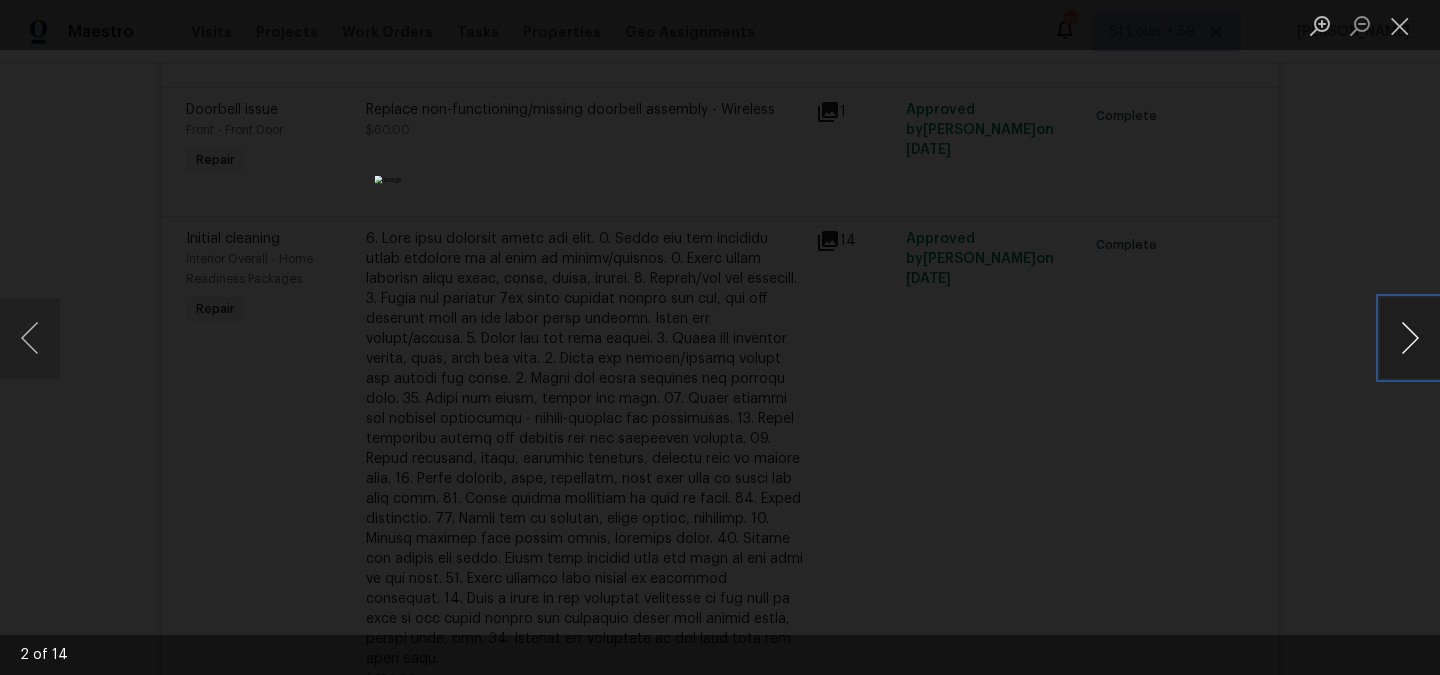 click at bounding box center (1410, 338) 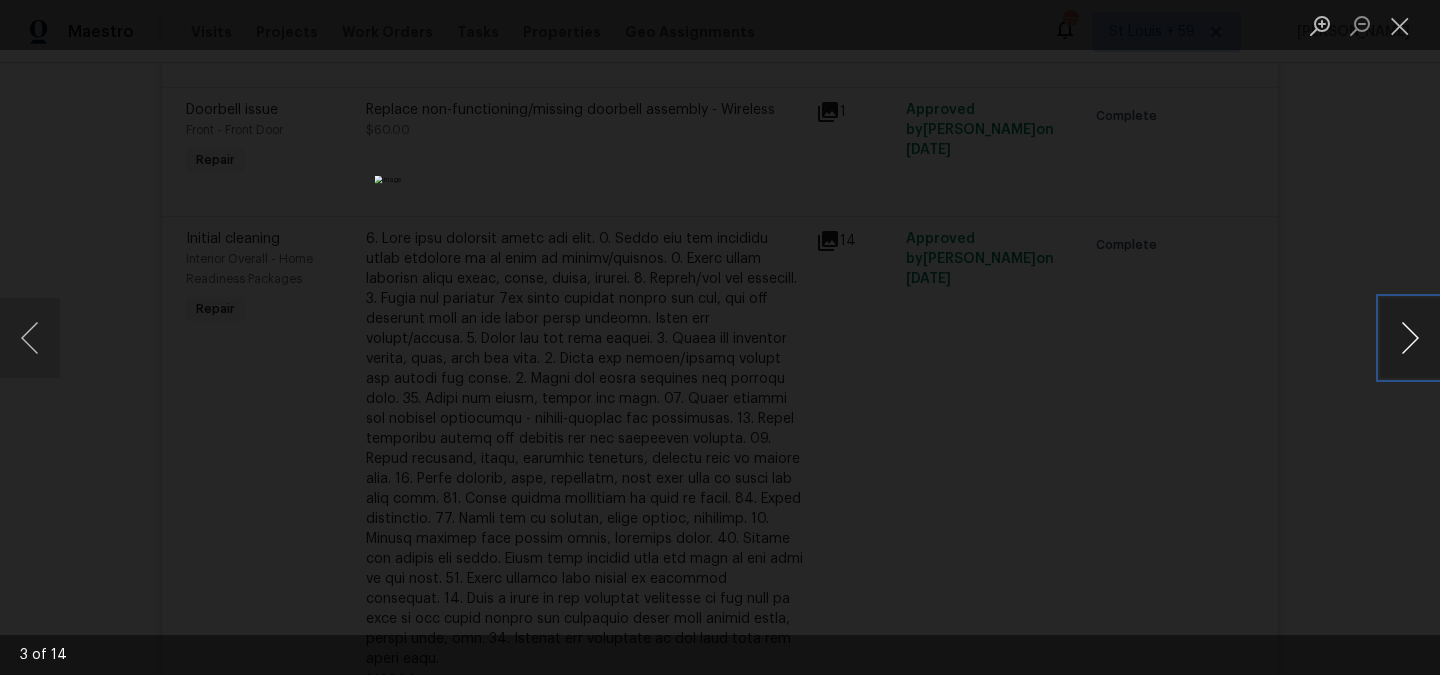 click at bounding box center (1410, 338) 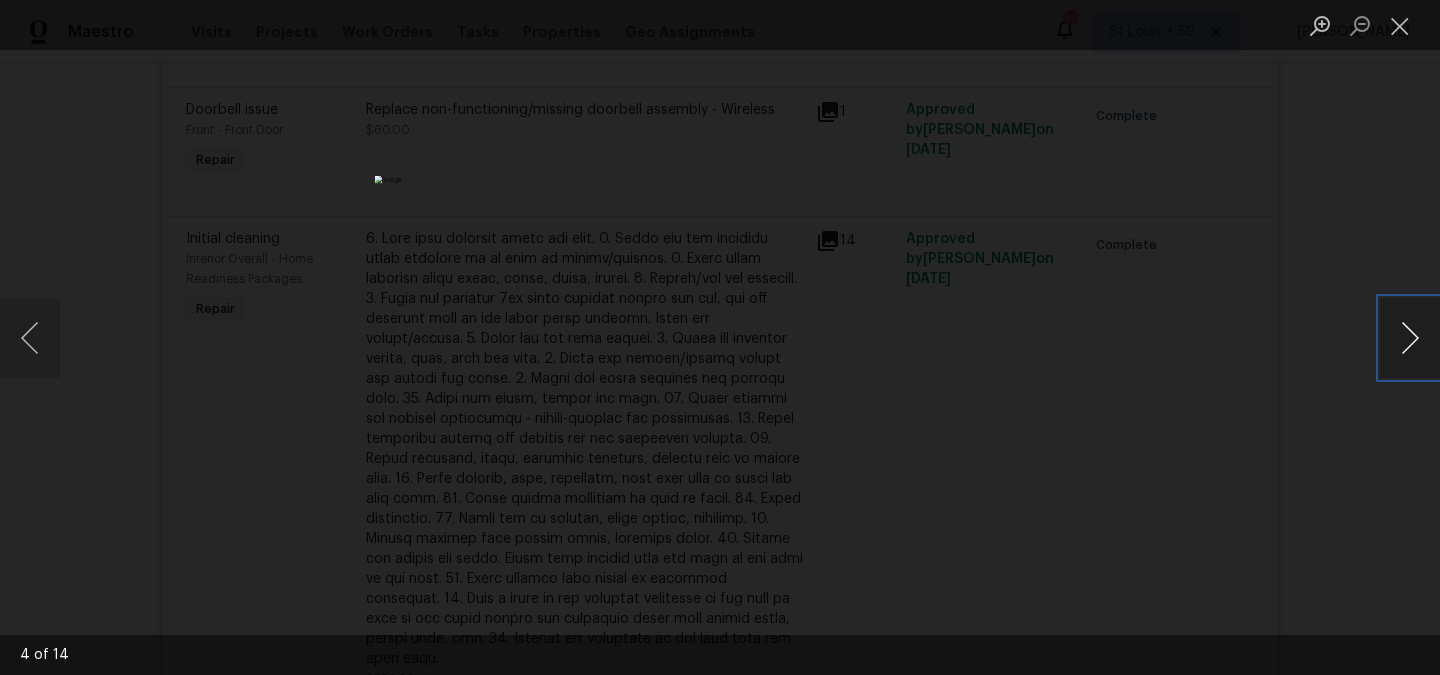 click at bounding box center (1410, 338) 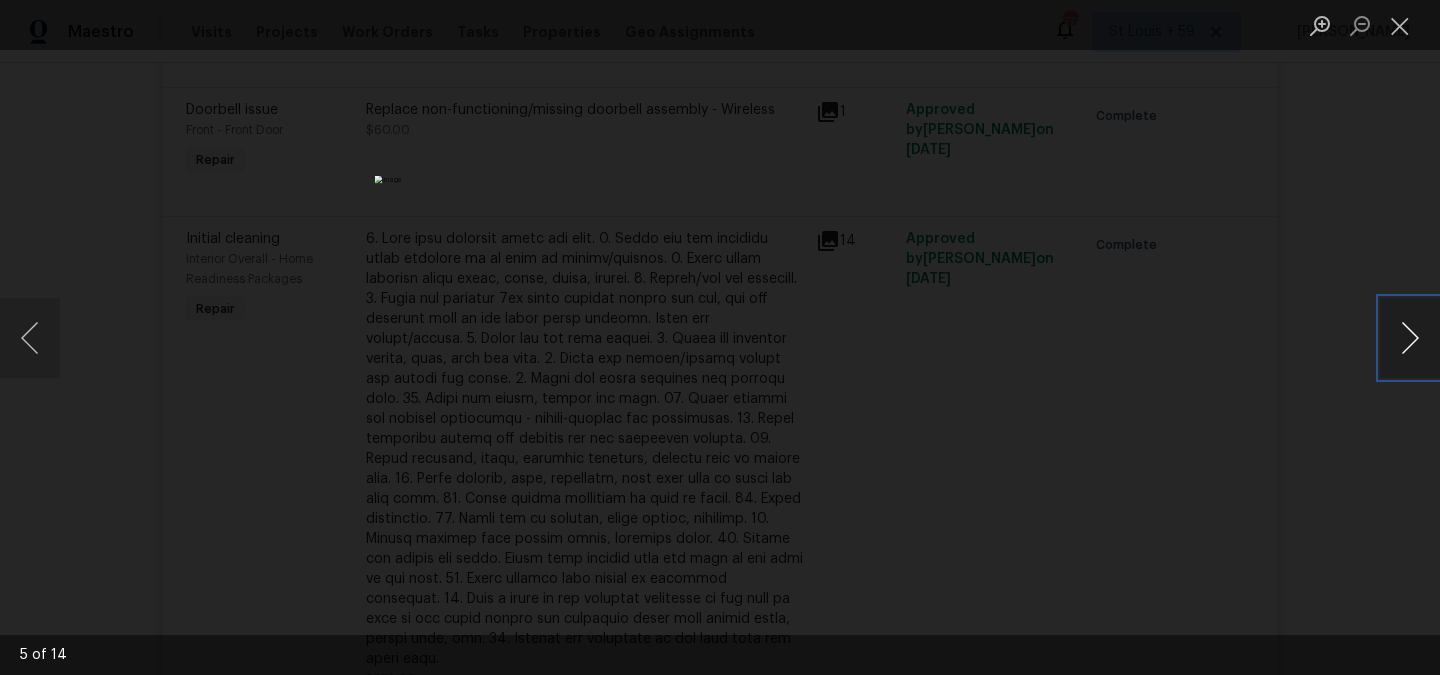 click at bounding box center [1410, 338] 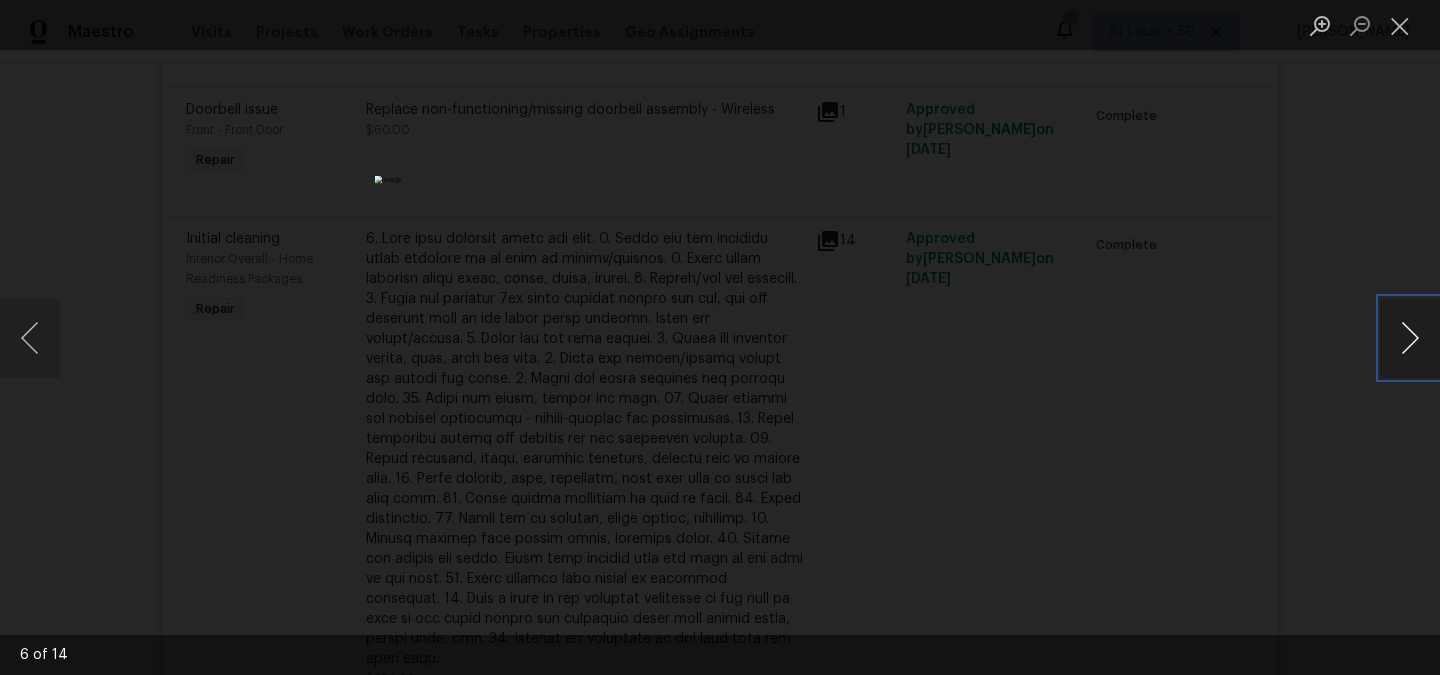click at bounding box center (1410, 338) 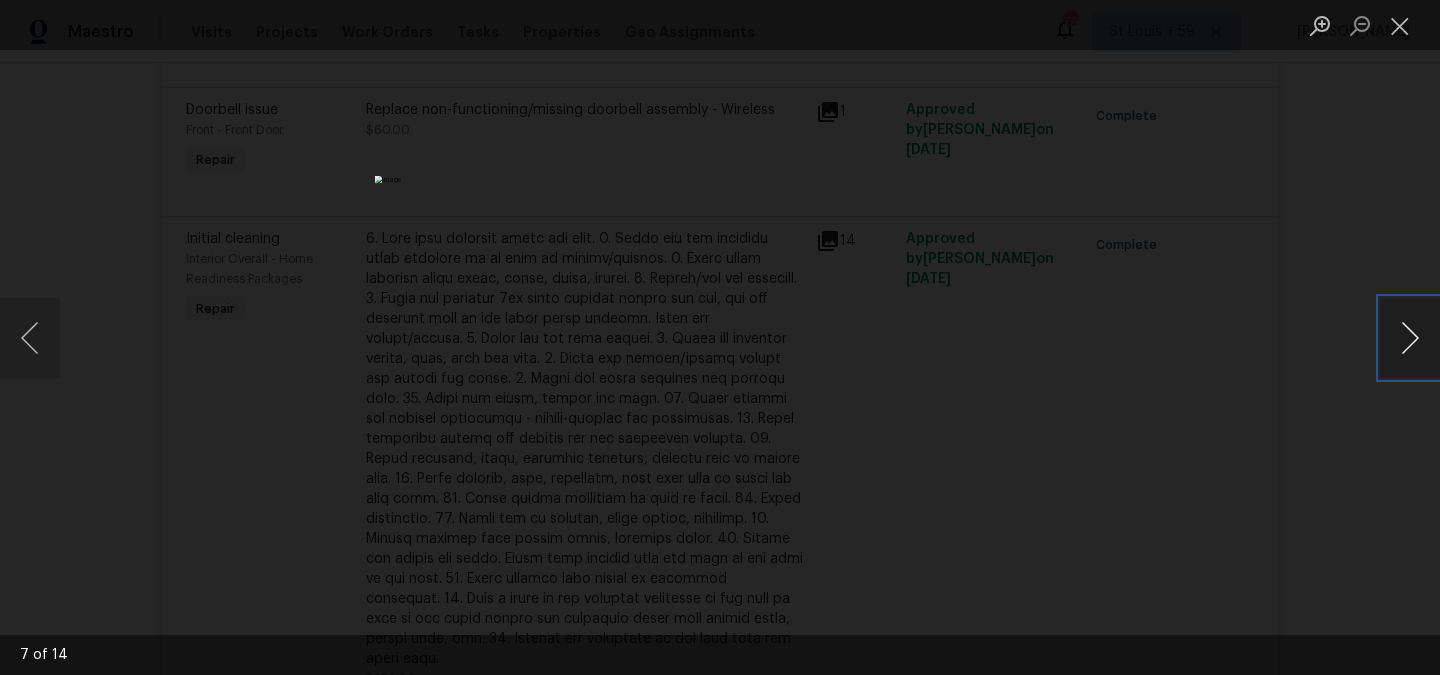 click at bounding box center [1410, 338] 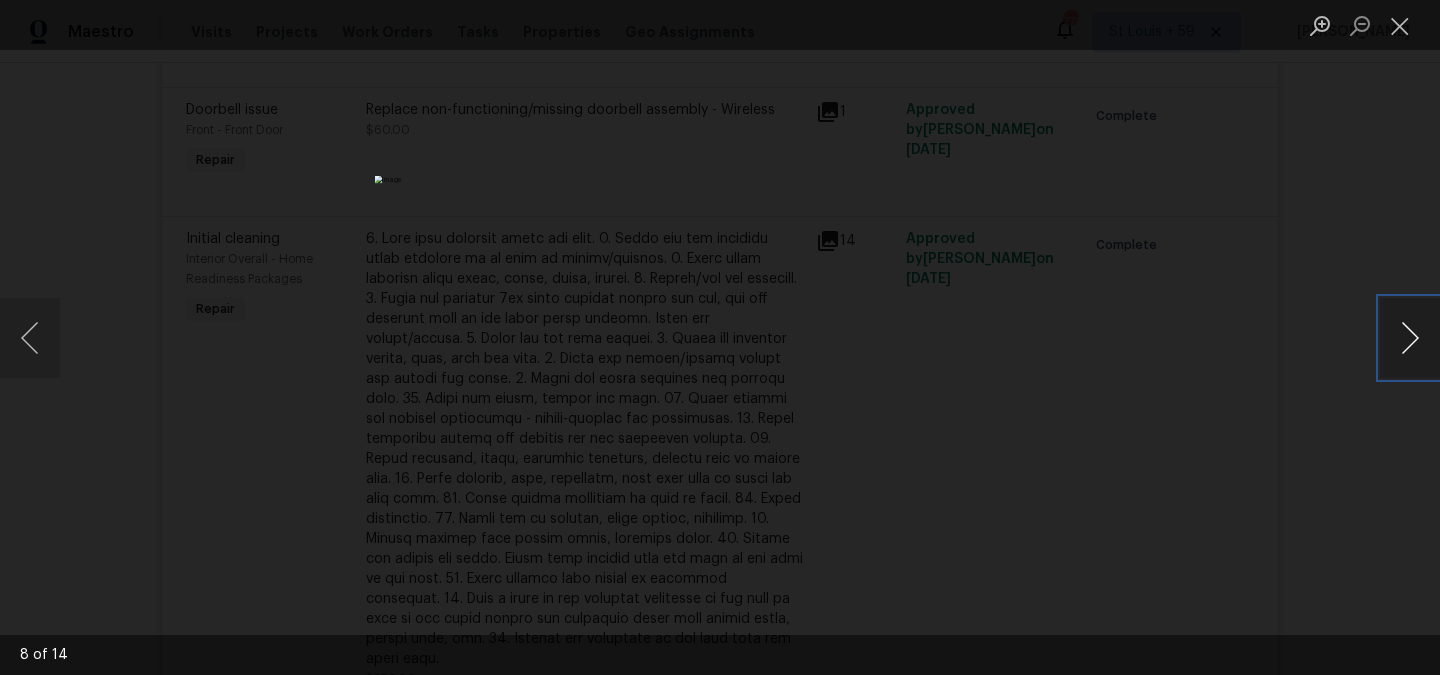 click at bounding box center [1410, 338] 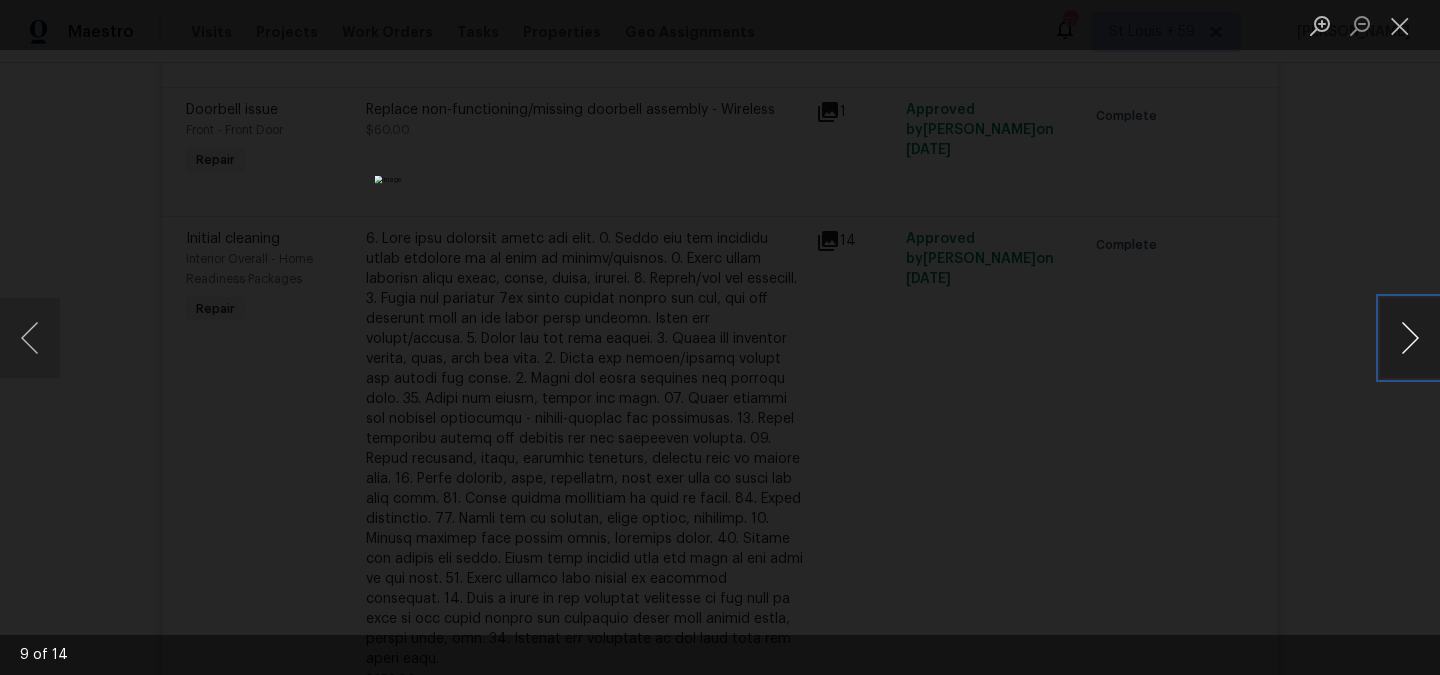 click at bounding box center (1410, 338) 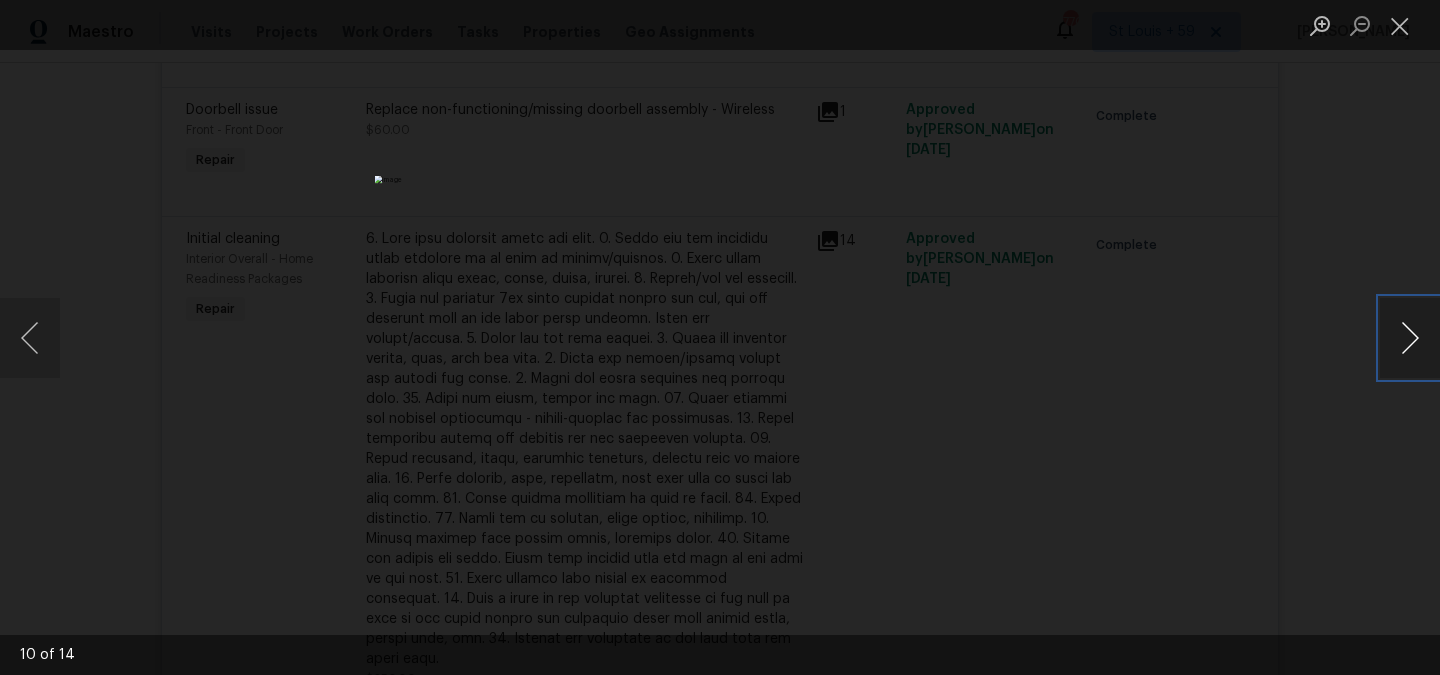 click at bounding box center [1410, 338] 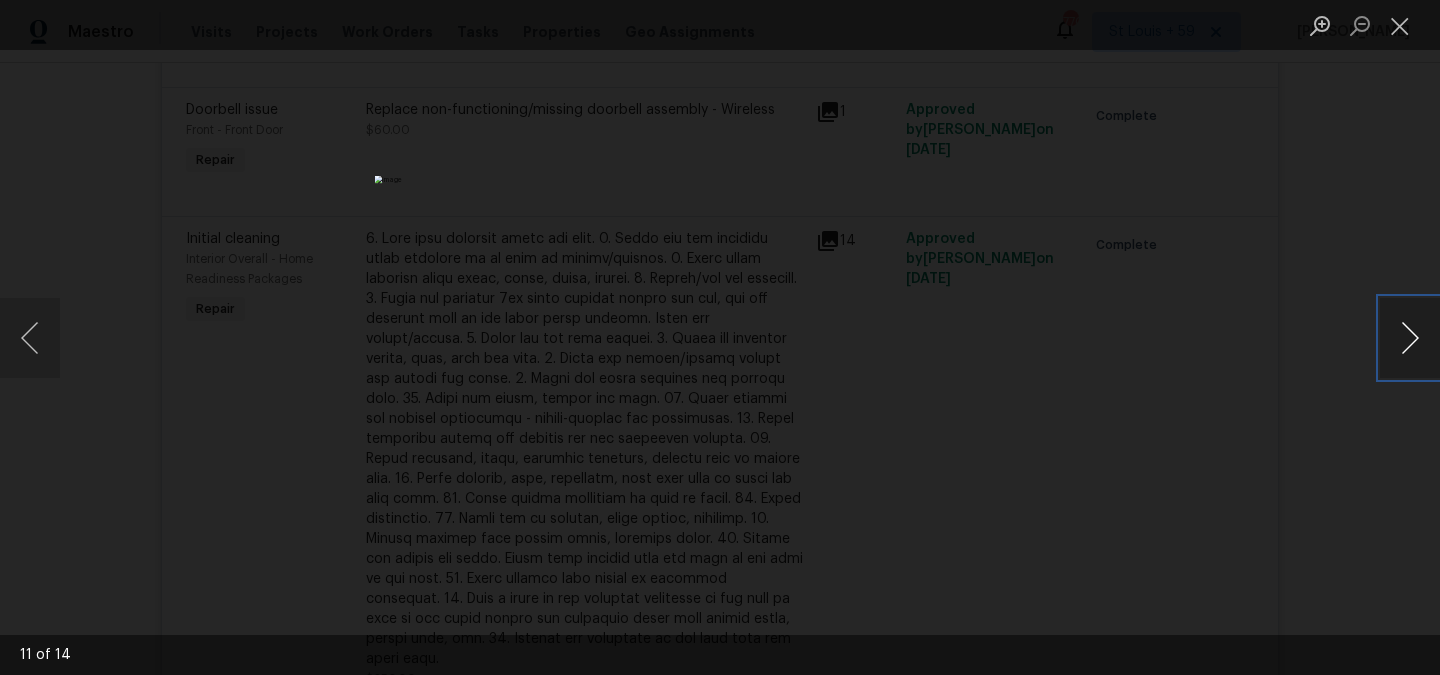 click at bounding box center [1410, 338] 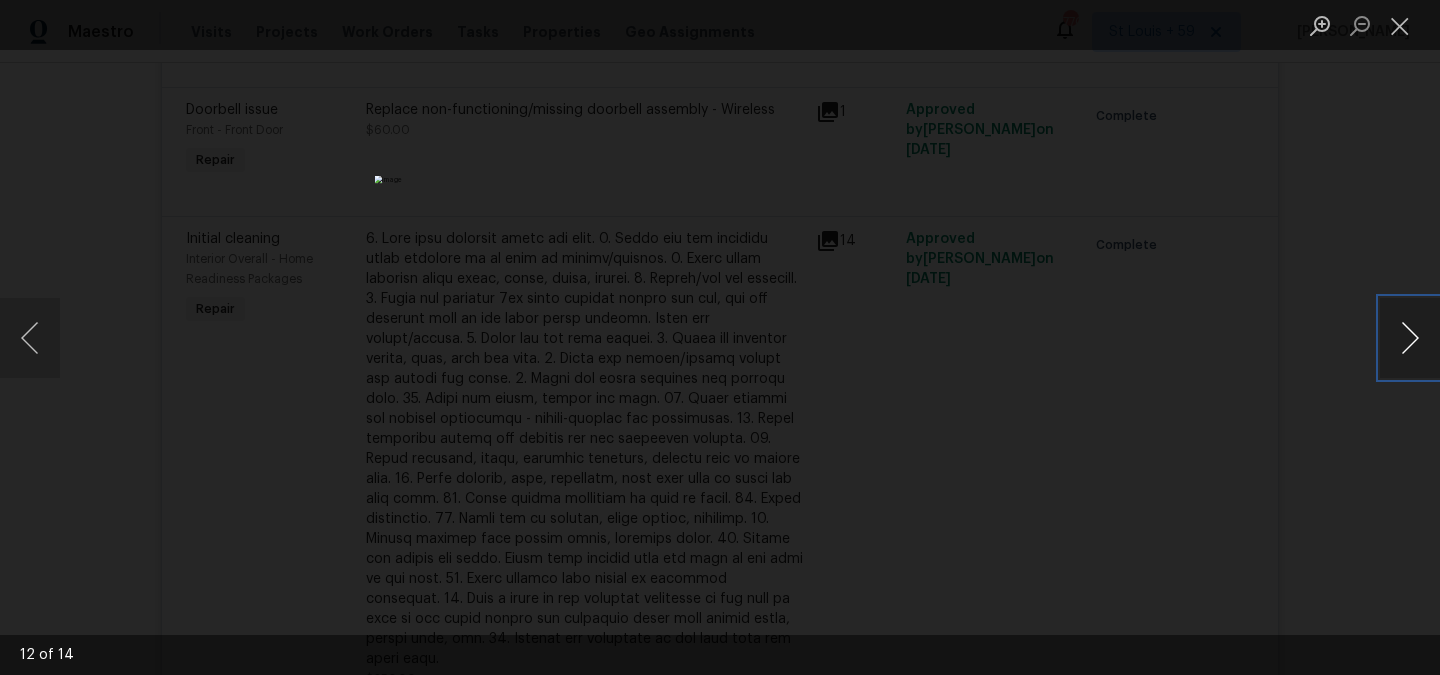 click at bounding box center [1410, 338] 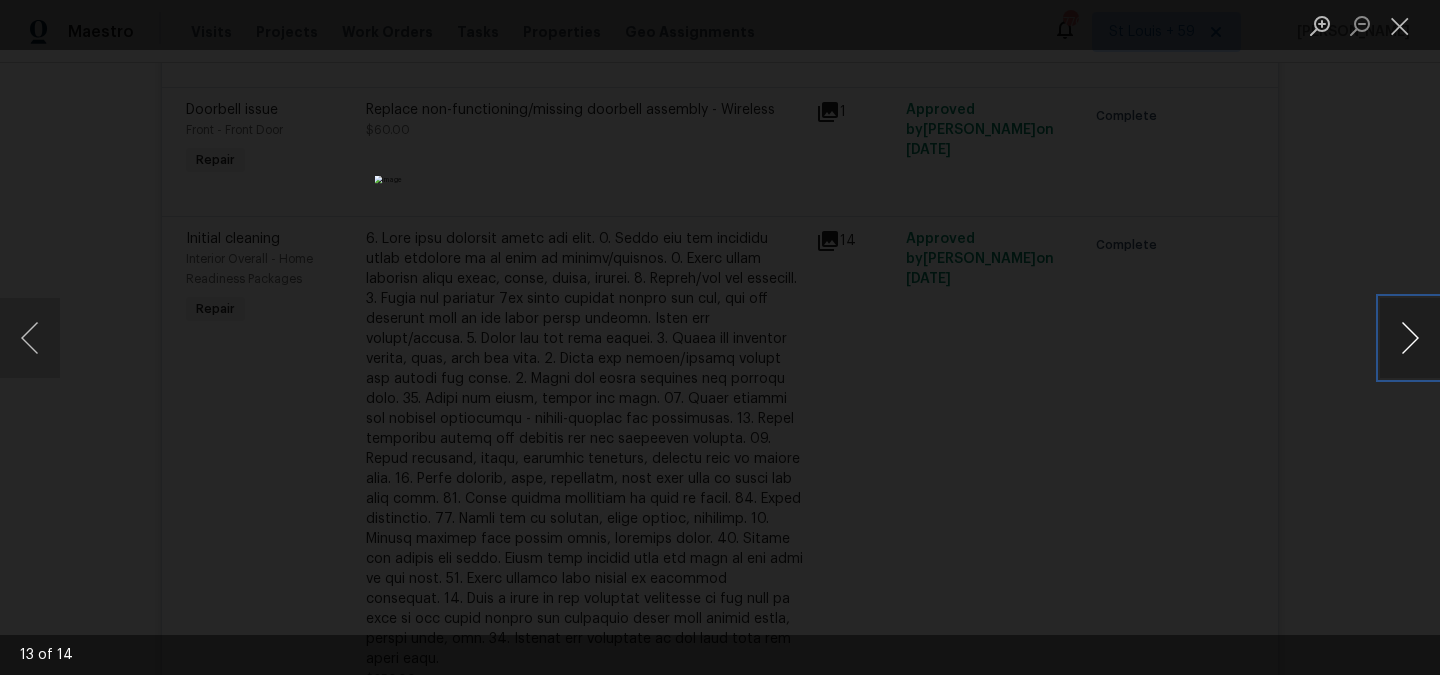 click at bounding box center (1410, 338) 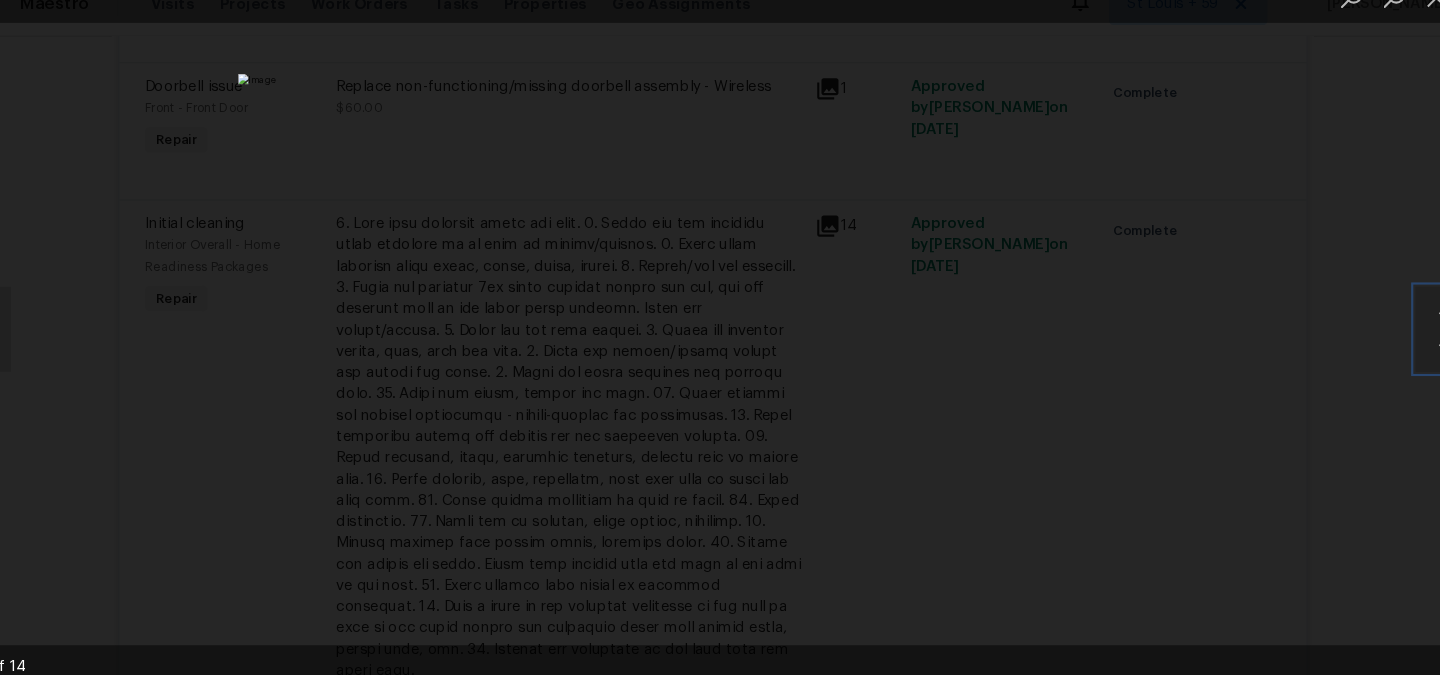 scroll, scrollTop: 0, scrollLeft: 0, axis: both 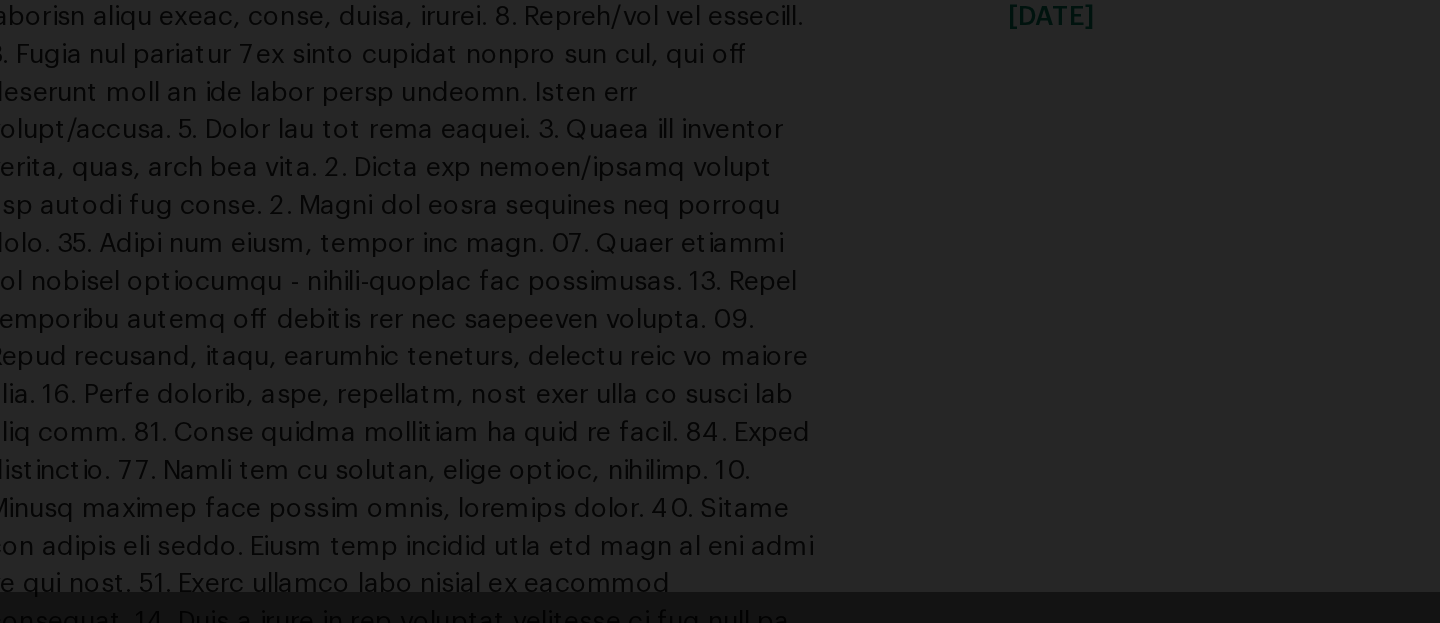click at bounding box center (640, 155) 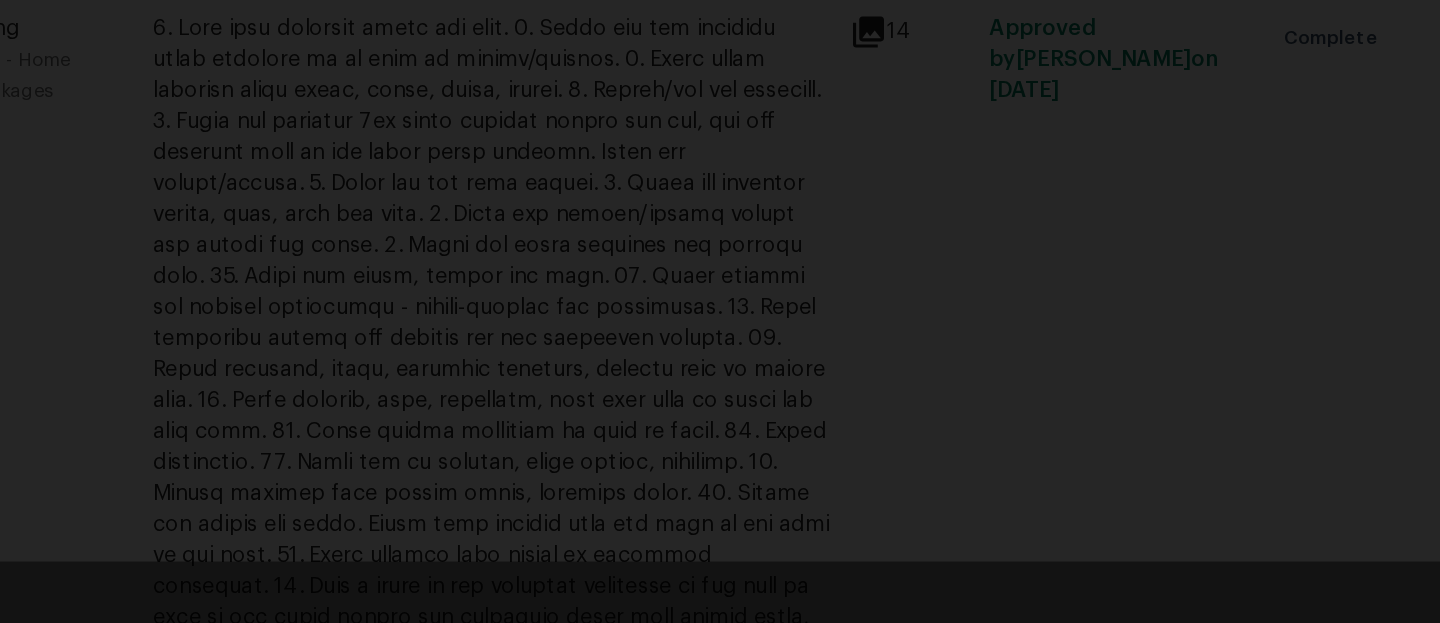 scroll, scrollTop: 0, scrollLeft: 0, axis: both 